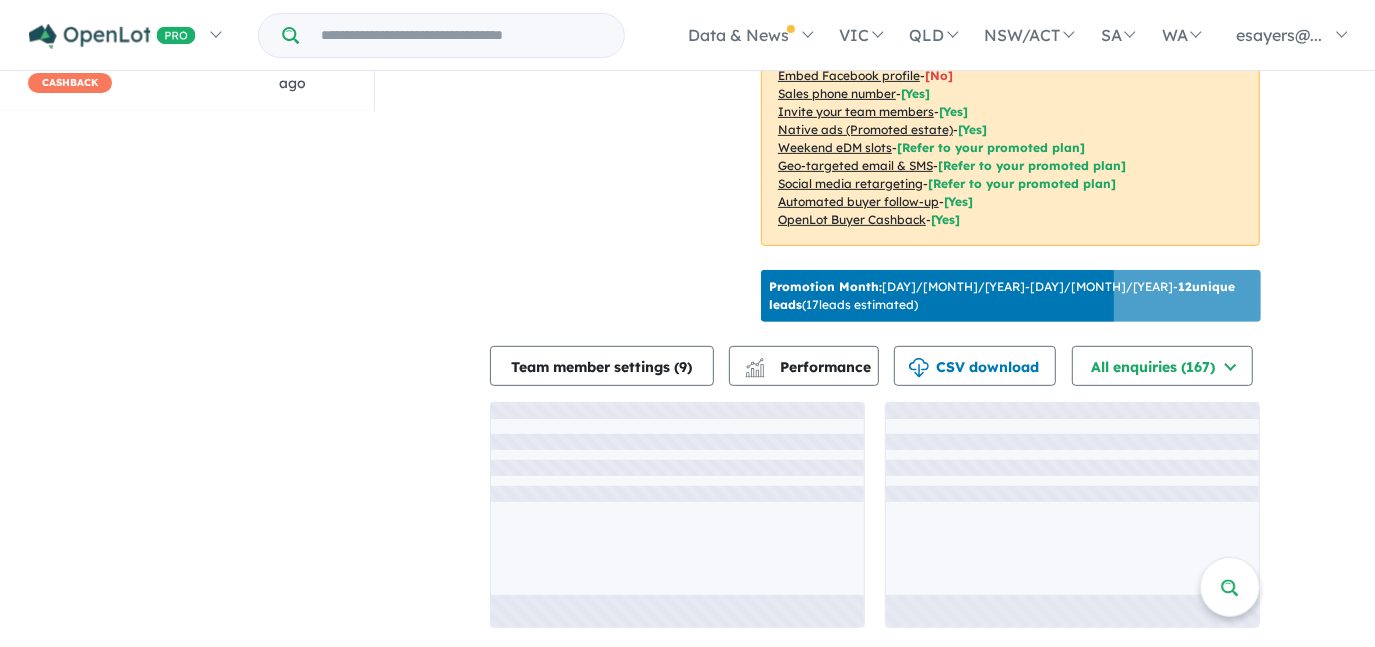 scroll, scrollTop: 2, scrollLeft: 0, axis: vertical 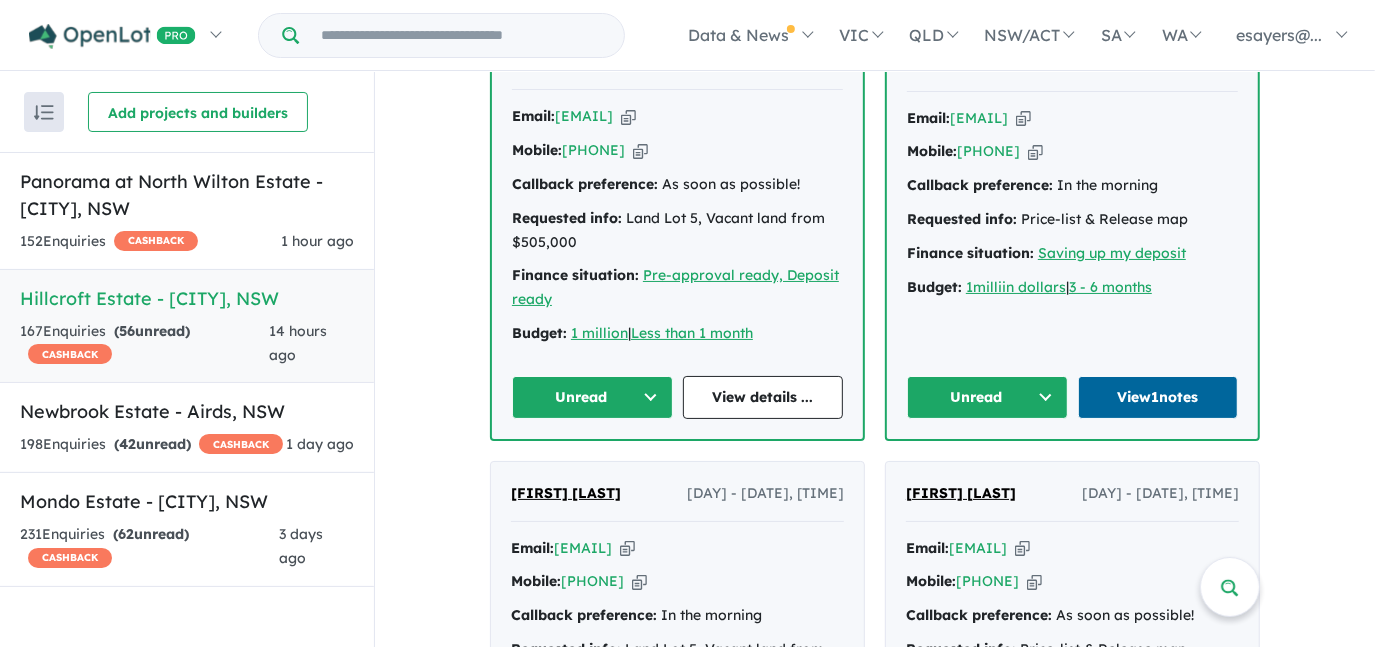 click on "View  1  notes" at bounding box center [1158, 397] 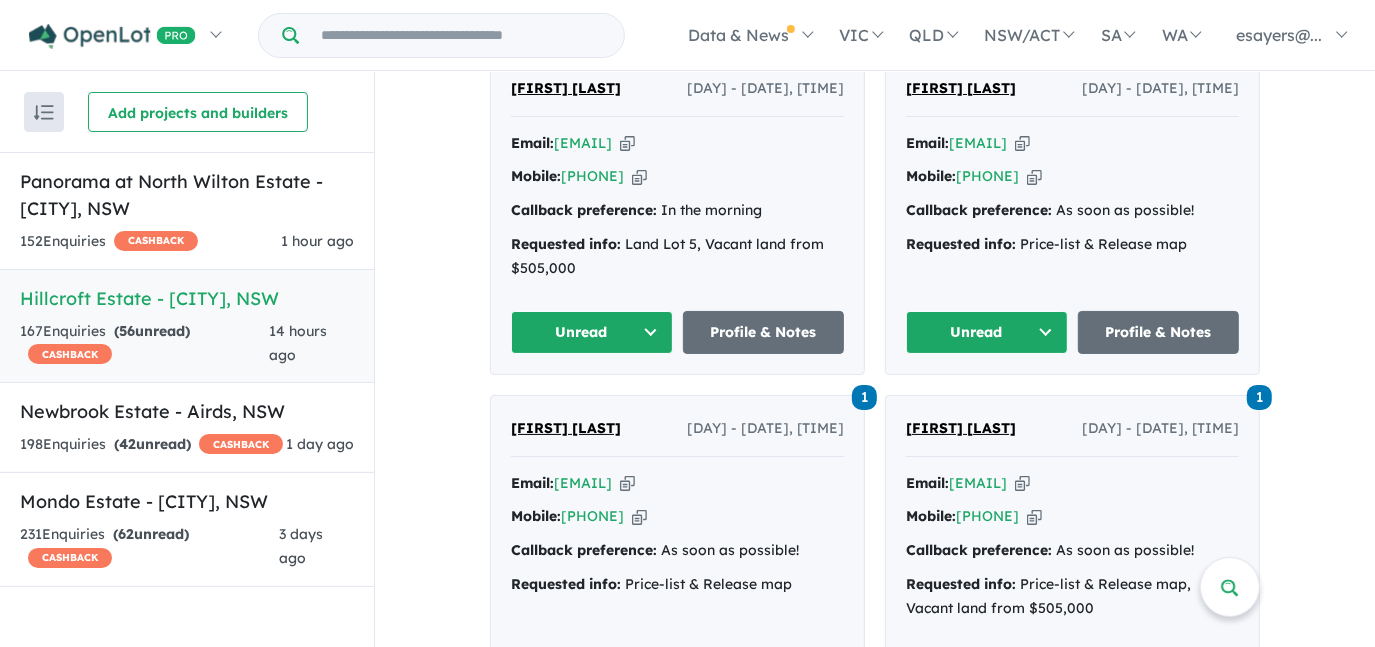 scroll, scrollTop: 1292, scrollLeft: 0, axis: vertical 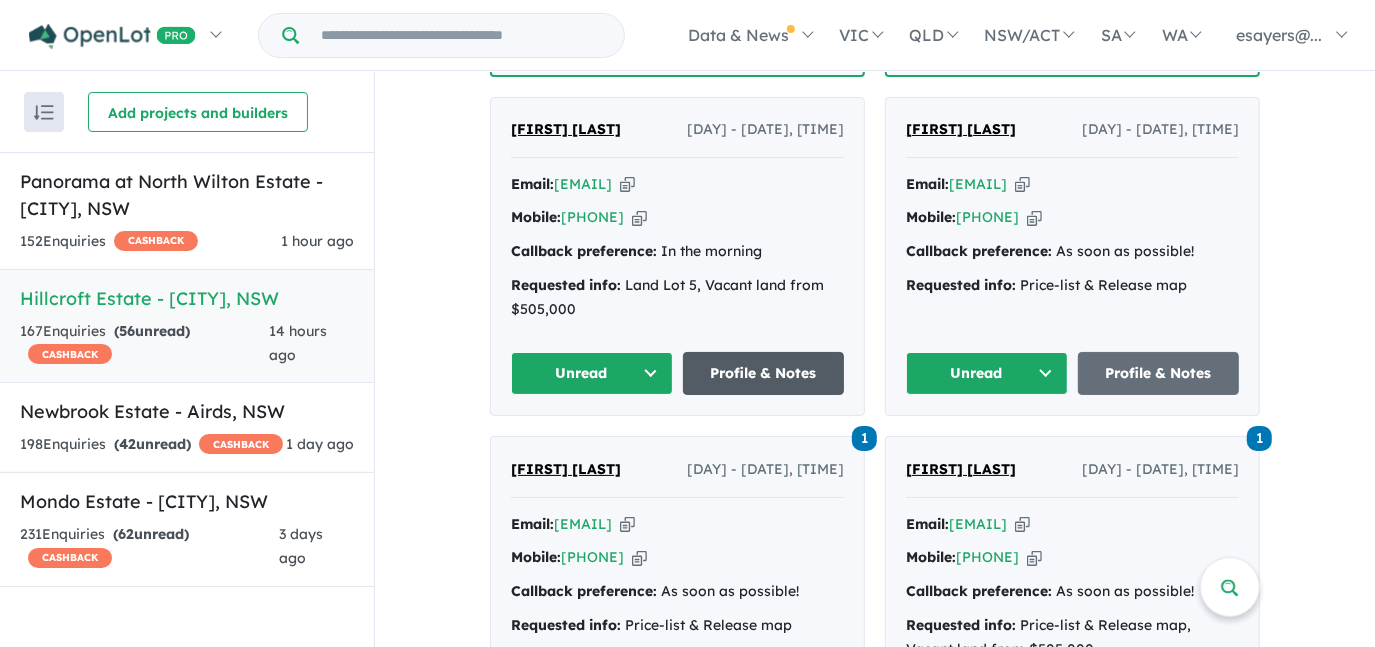 click on "Profile & Notes" at bounding box center (764, 373) 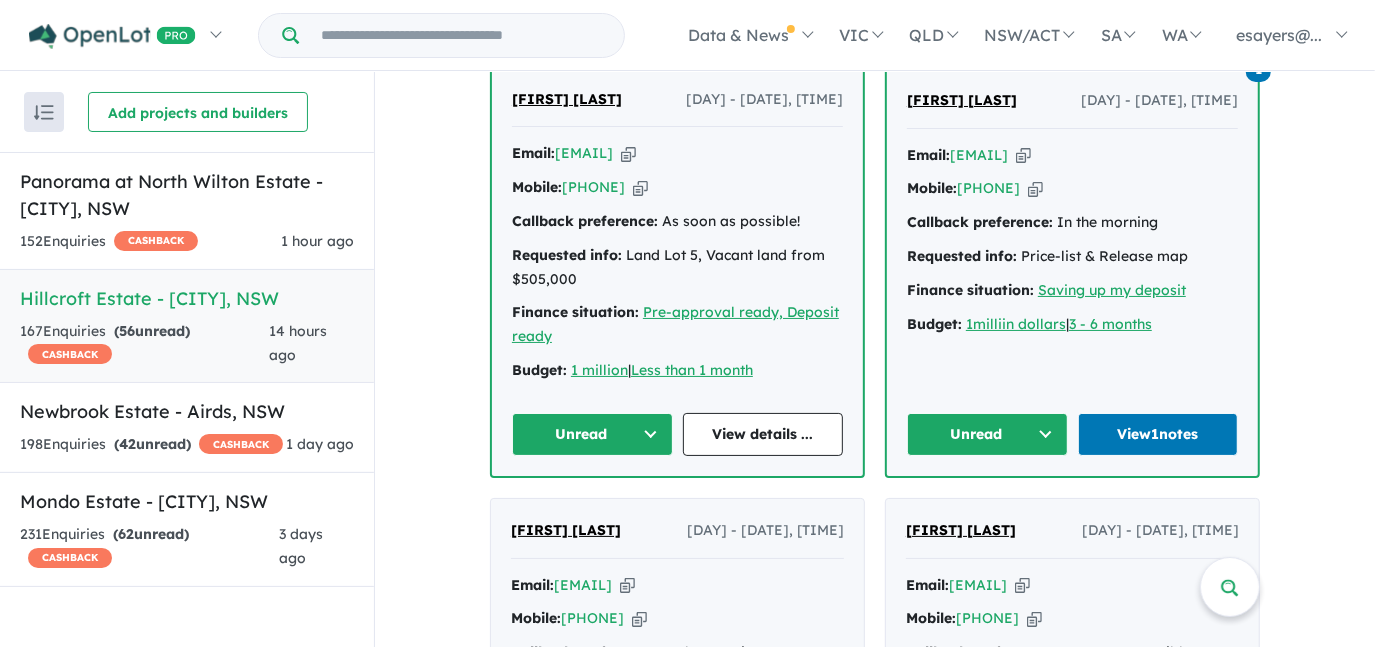 scroll, scrollTop: 837, scrollLeft: 0, axis: vertical 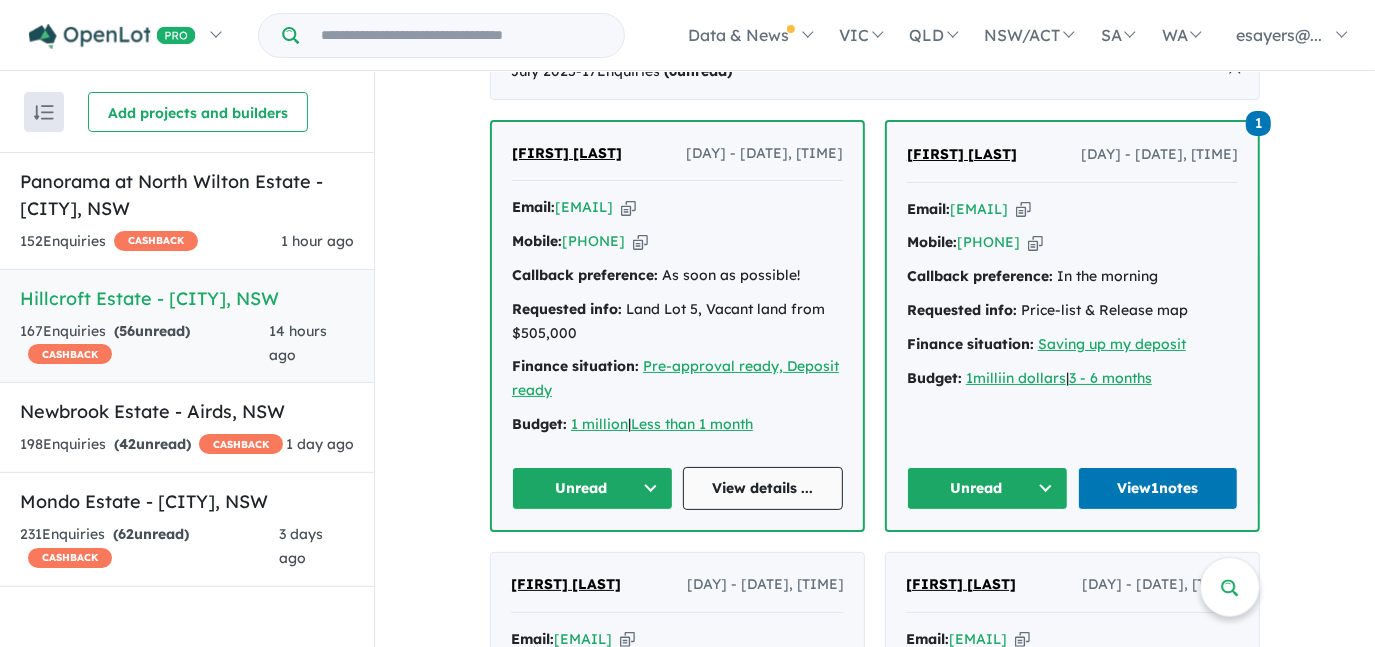 click on "View details ..." at bounding box center [763, 488] 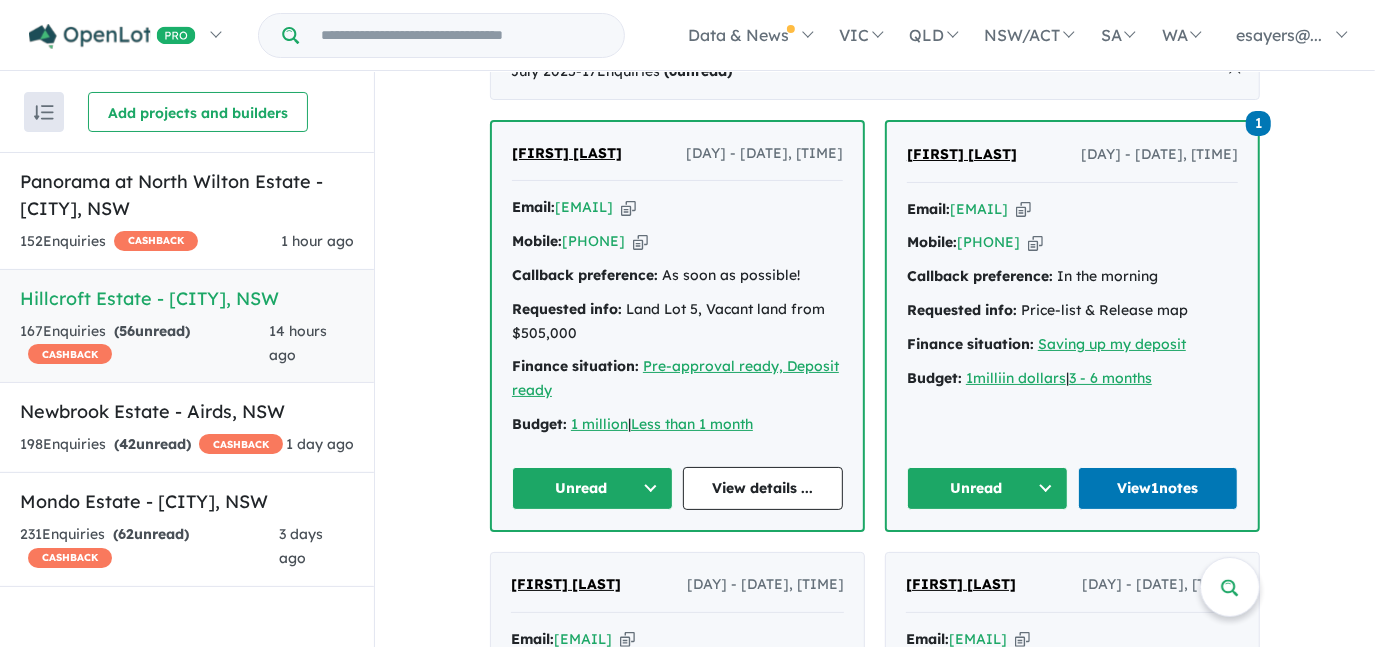 click on "Unread" at bounding box center (592, 488) 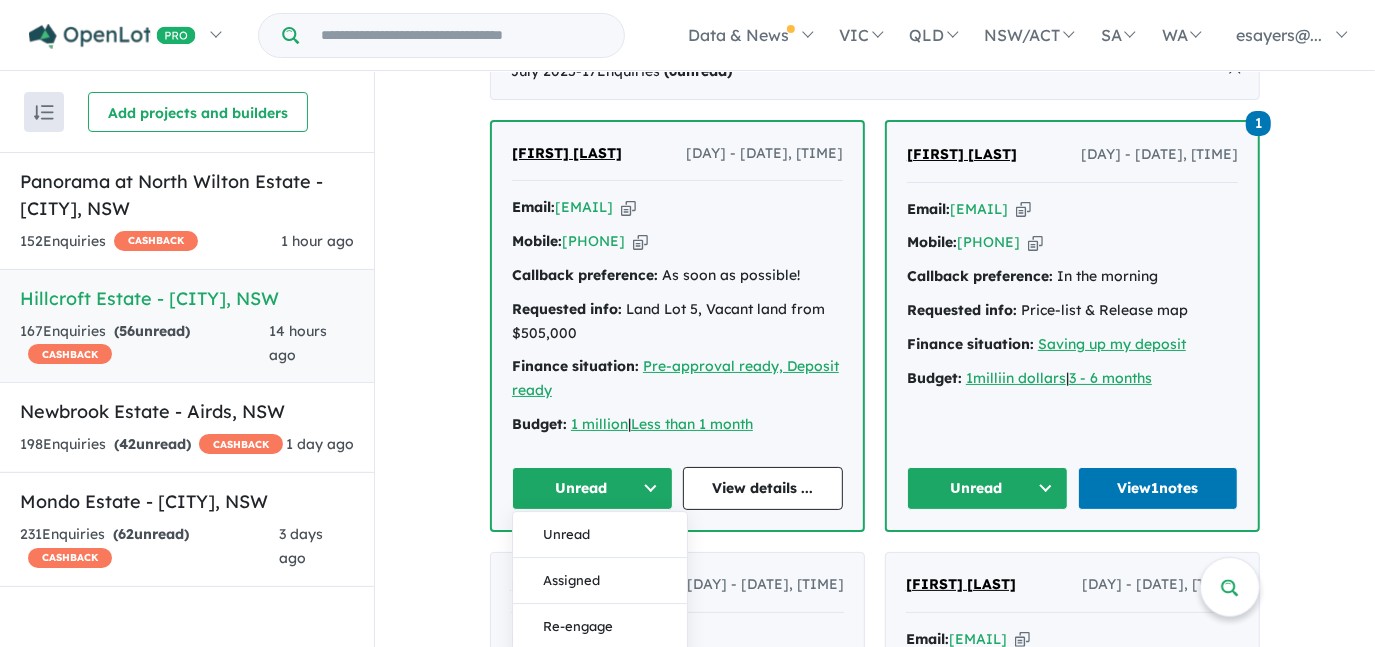 click on "Assigned" at bounding box center (600, 581) 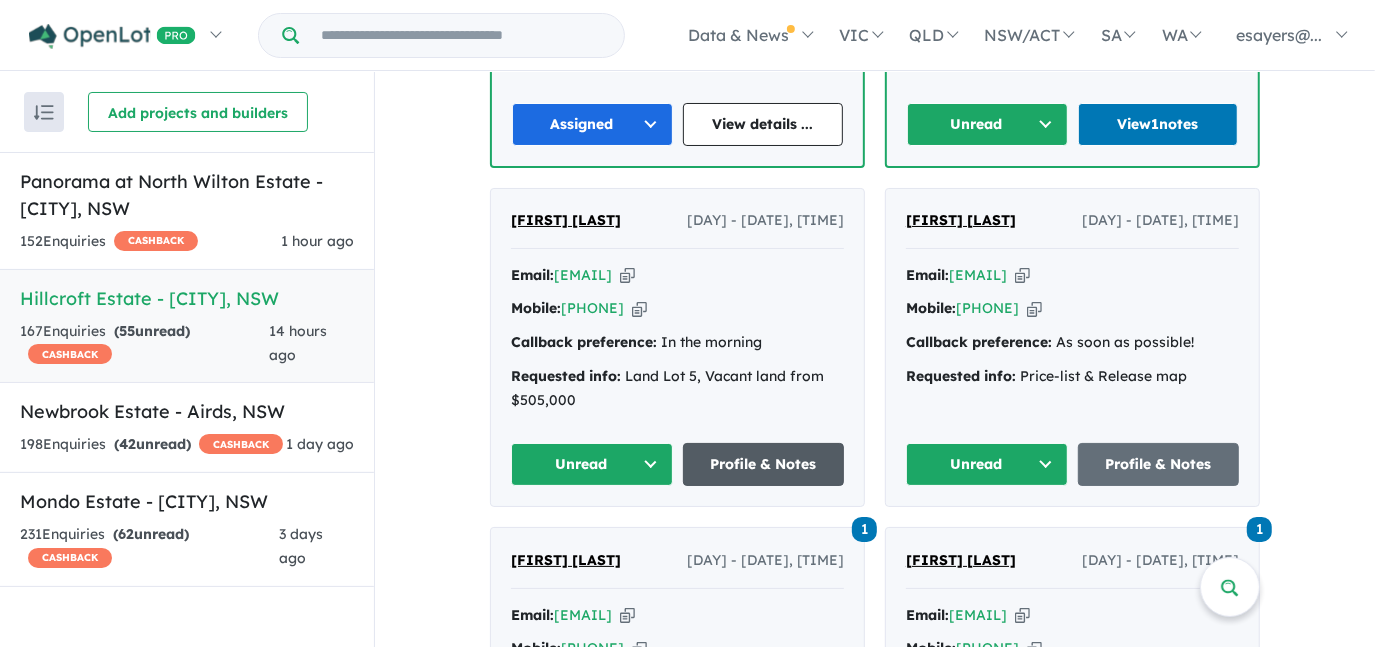 scroll, scrollTop: 1292, scrollLeft: 0, axis: vertical 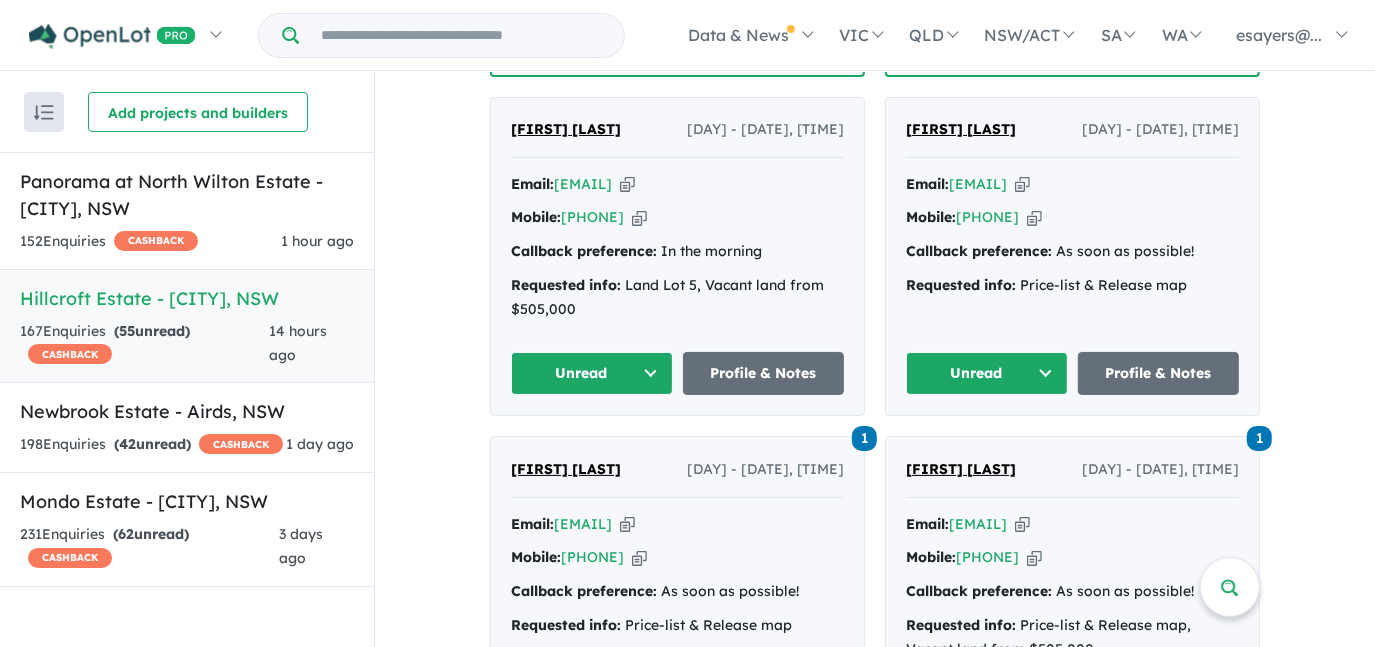 drag, startPoint x: 736, startPoint y: 175, endPoint x: 733, endPoint y: 162, distance: 13.341664 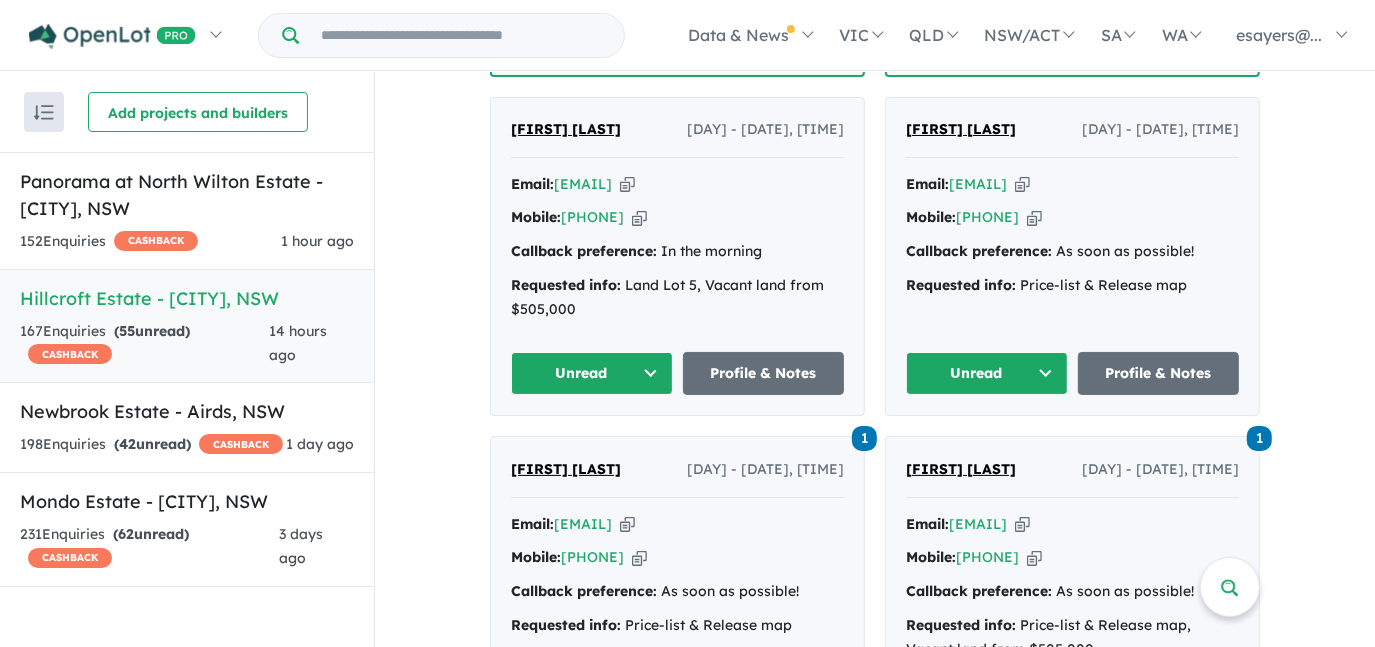 click at bounding box center [627, 184] 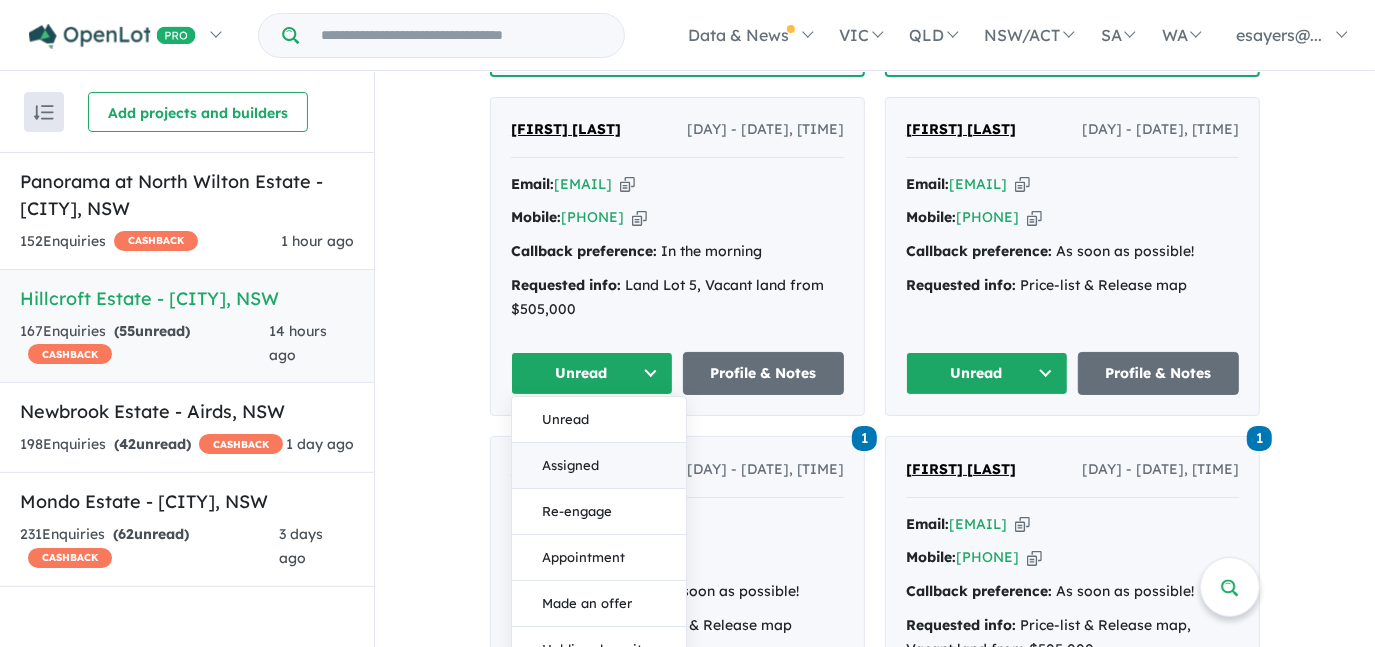 click on "Assigned" at bounding box center (599, 466) 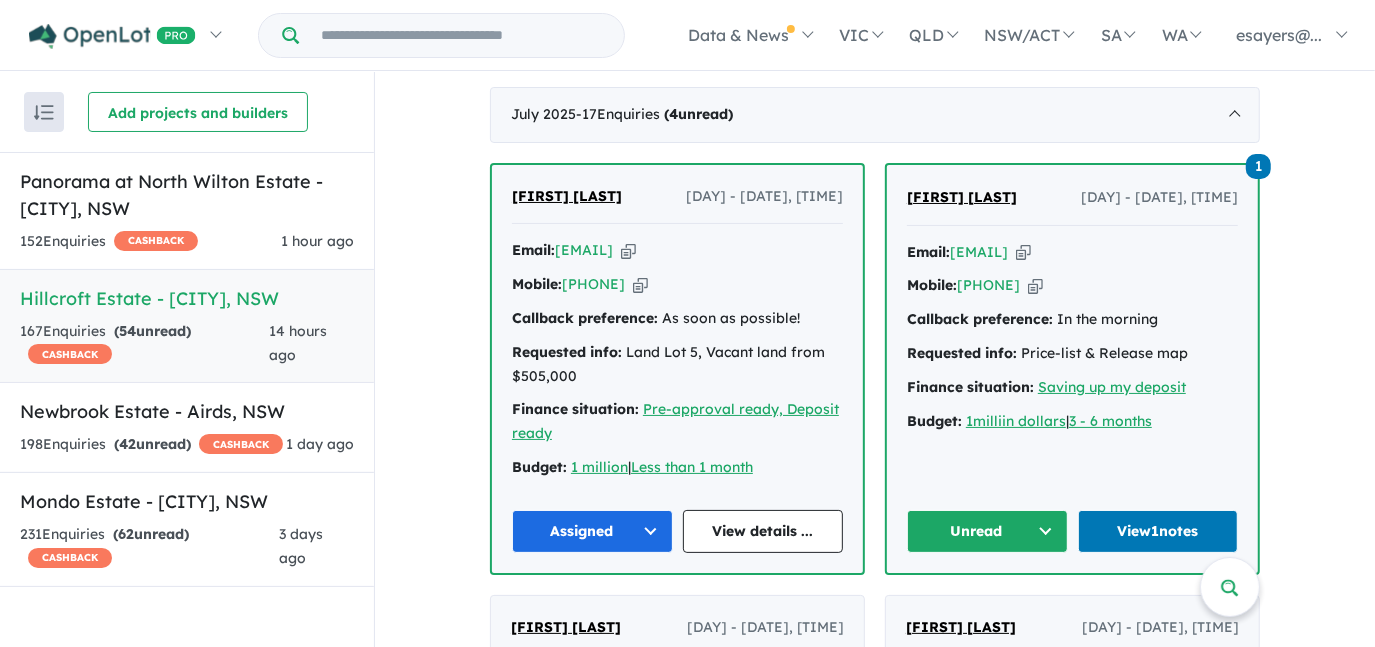 scroll, scrollTop: 928, scrollLeft: 0, axis: vertical 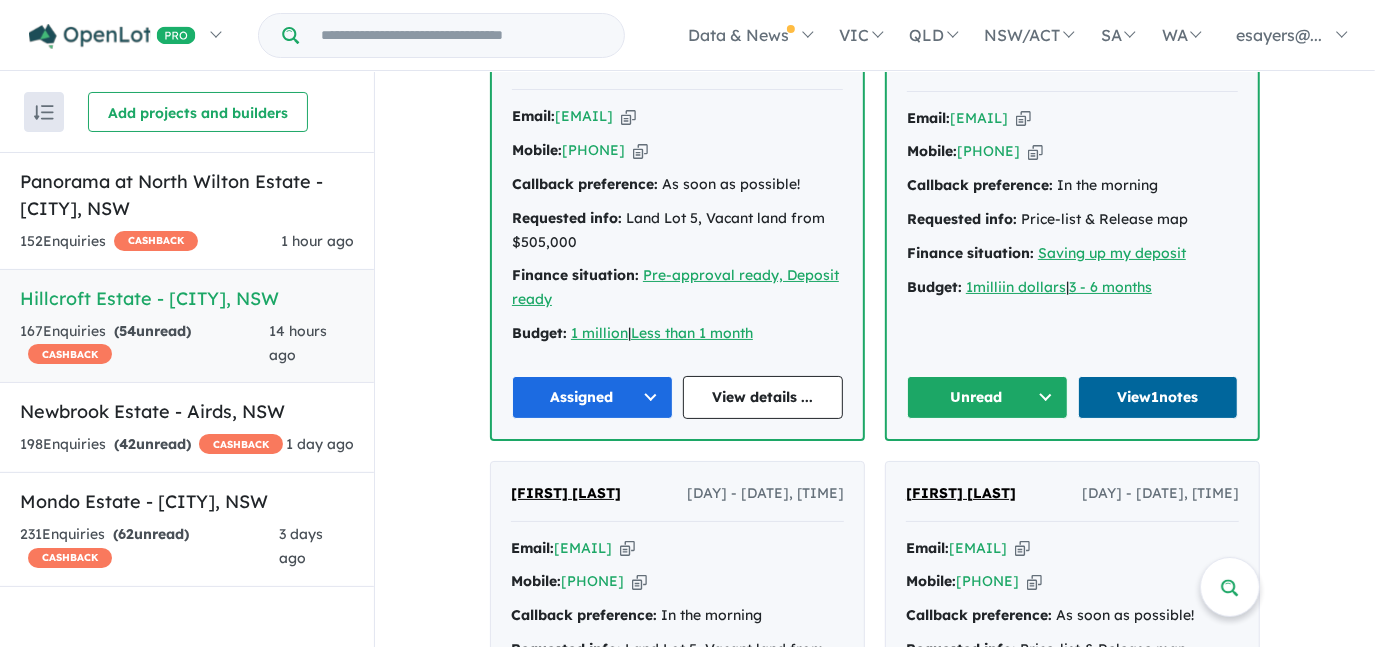 click on "View  1  notes" at bounding box center (1158, 397) 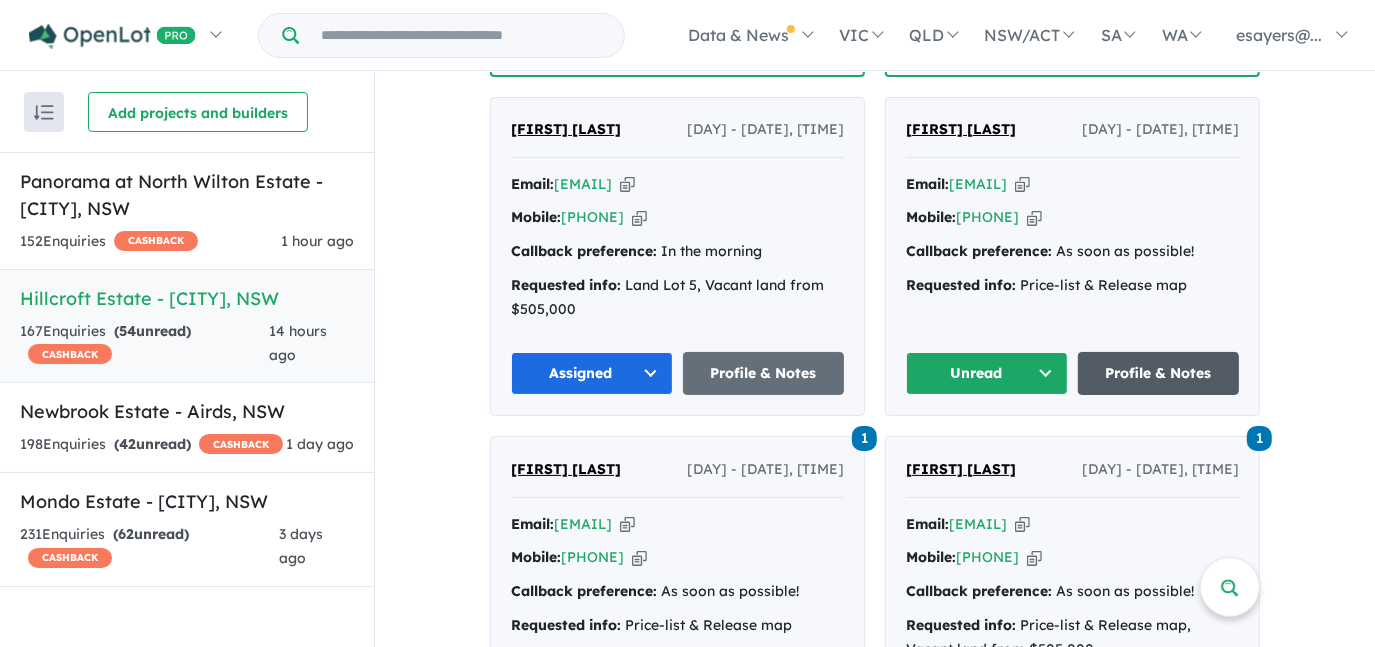 click on "Profile & Notes" at bounding box center (1159, 373) 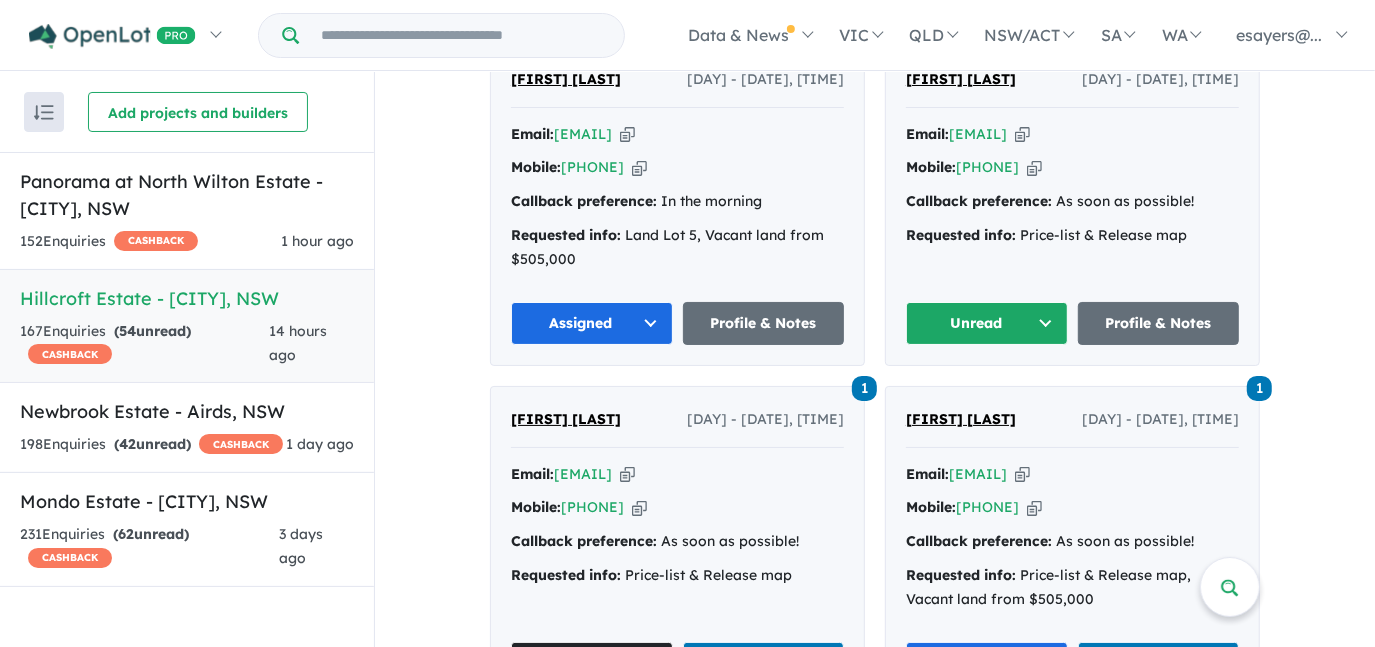 scroll, scrollTop: 1474, scrollLeft: 0, axis: vertical 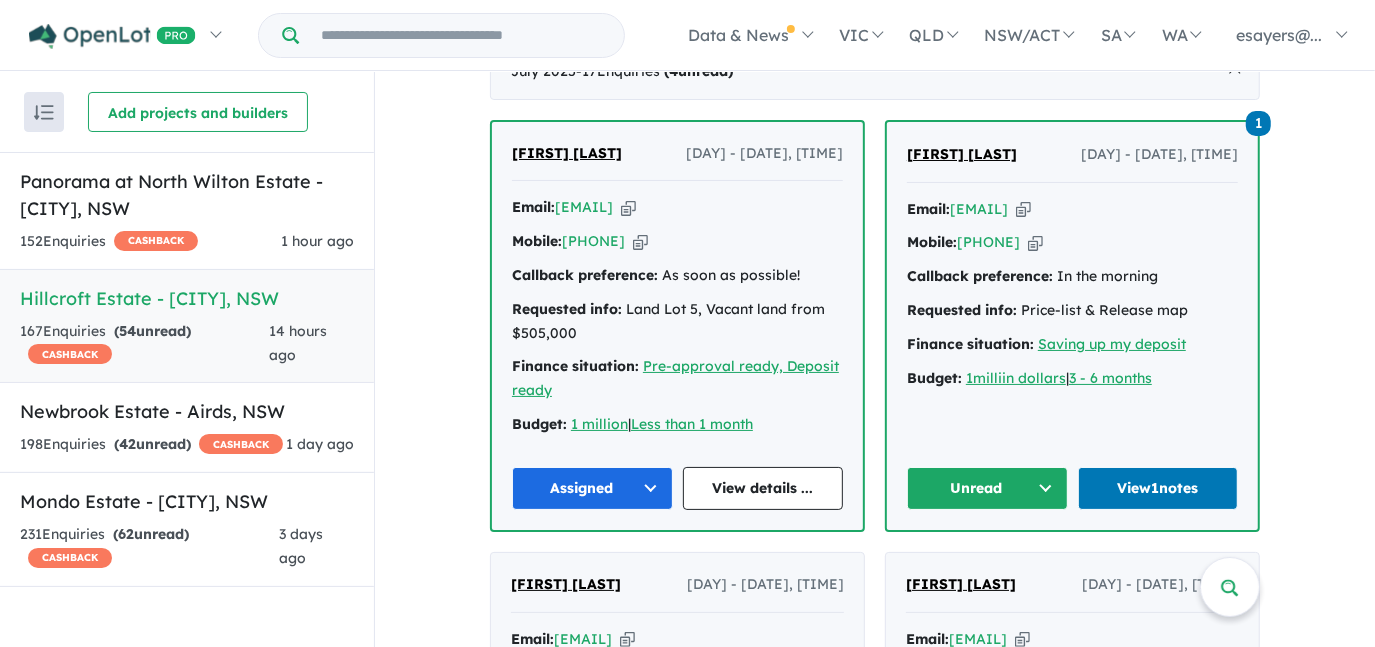 drag, startPoint x: 1157, startPoint y: 202, endPoint x: 1048, endPoint y: 102, distance: 147.92227 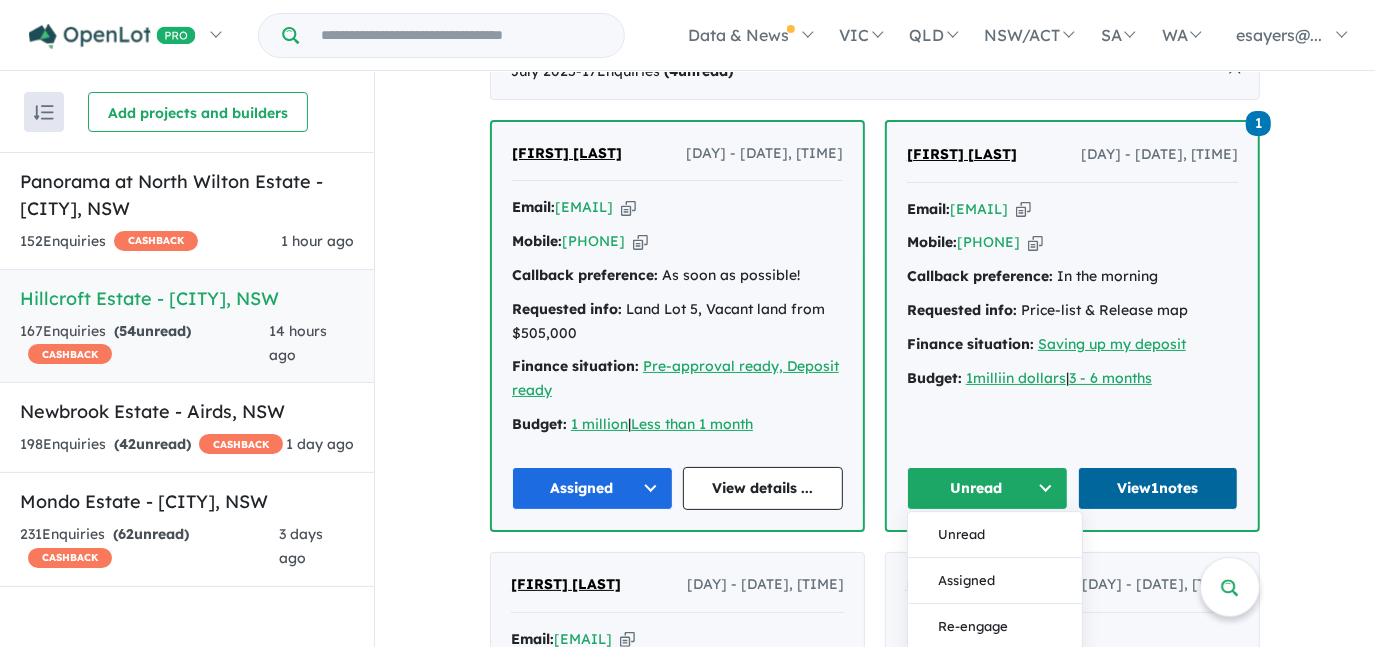 click on "View  1  notes" at bounding box center (1158, 488) 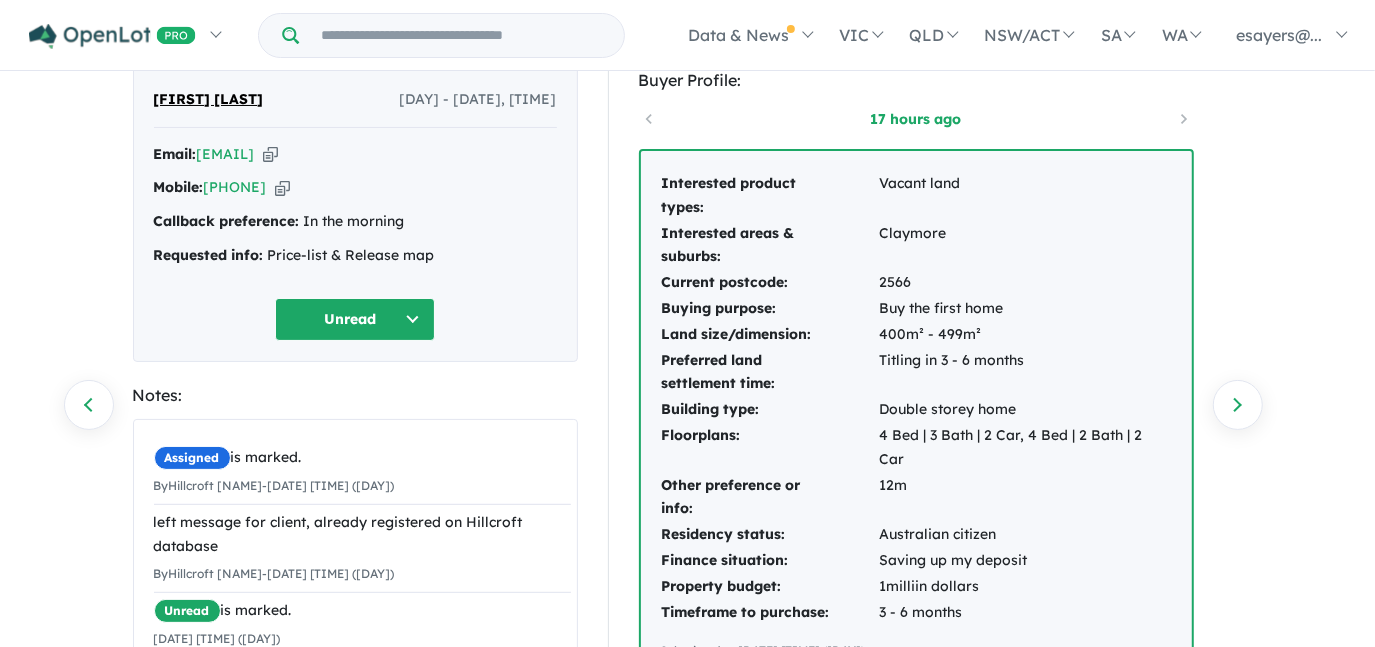 scroll, scrollTop: 181, scrollLeft: 0, axis: vertical 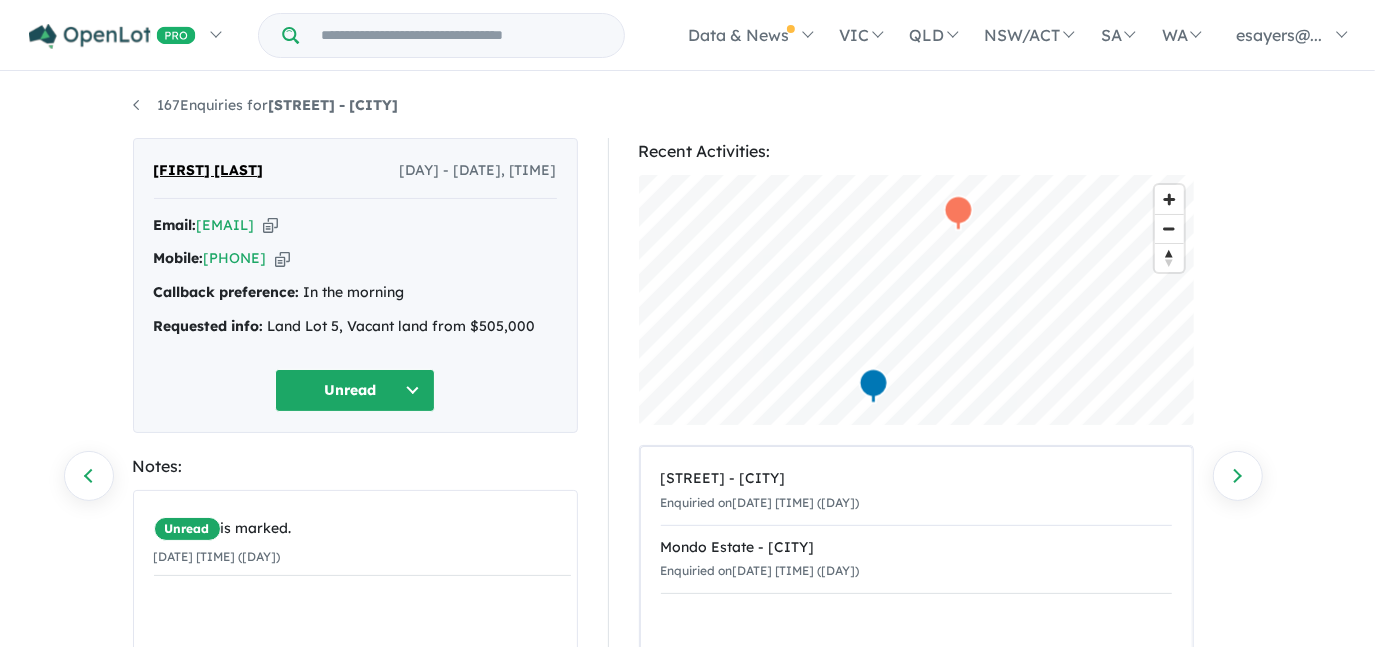 click at bounding box center (270, 225) 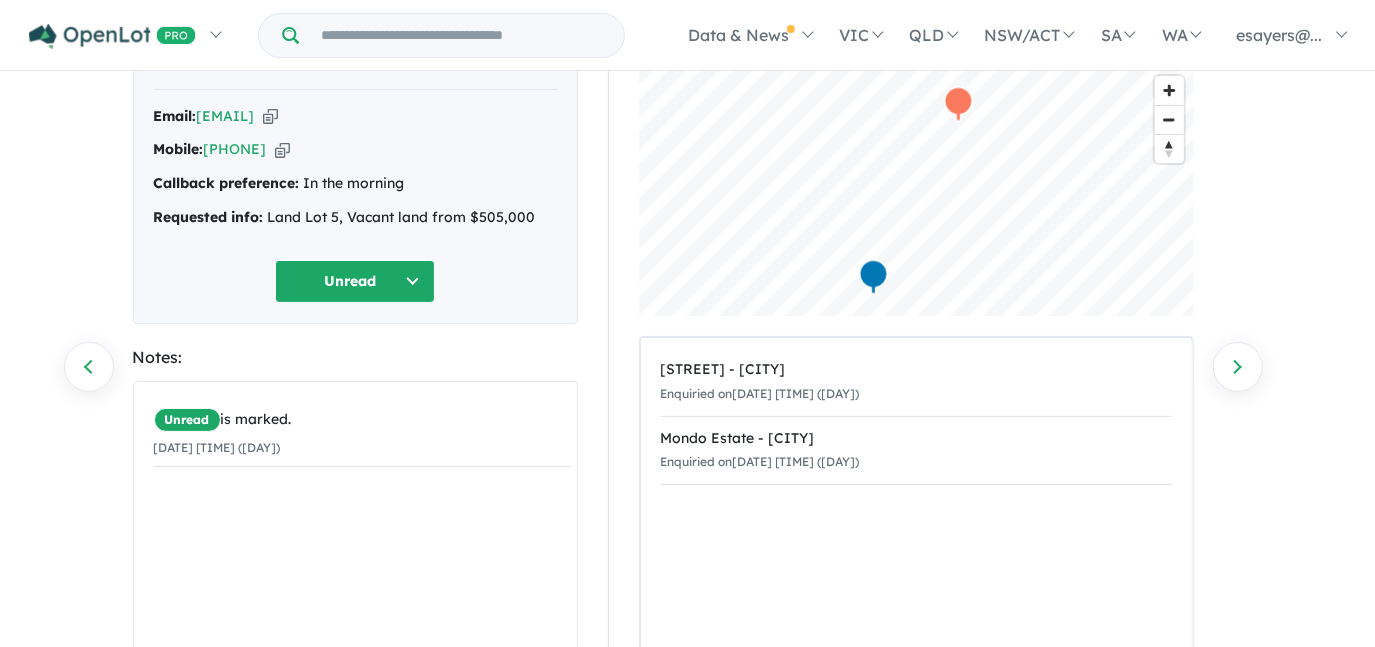 scroll, scrollTop: 0, scrollLeft: 0, axis: both 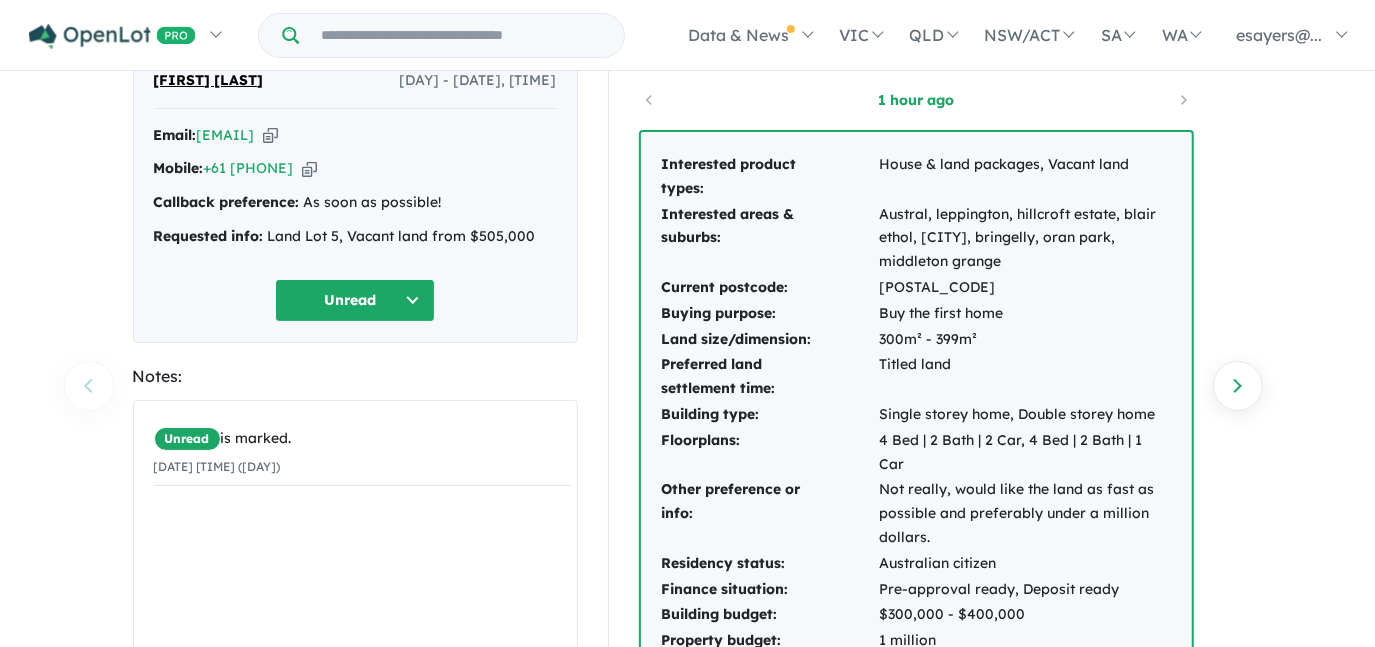 click at bounding box center (270, 135) 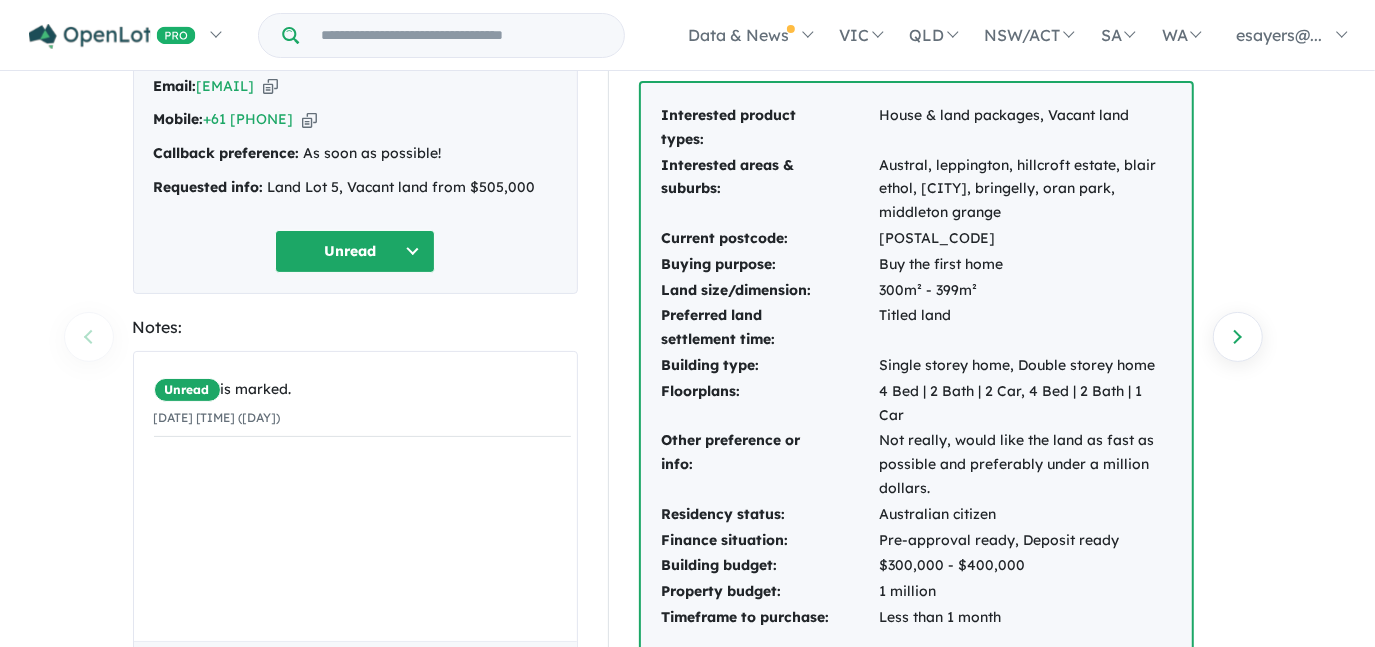 scroll, scrollTop: 0, scrollLeft: 0, axis: both 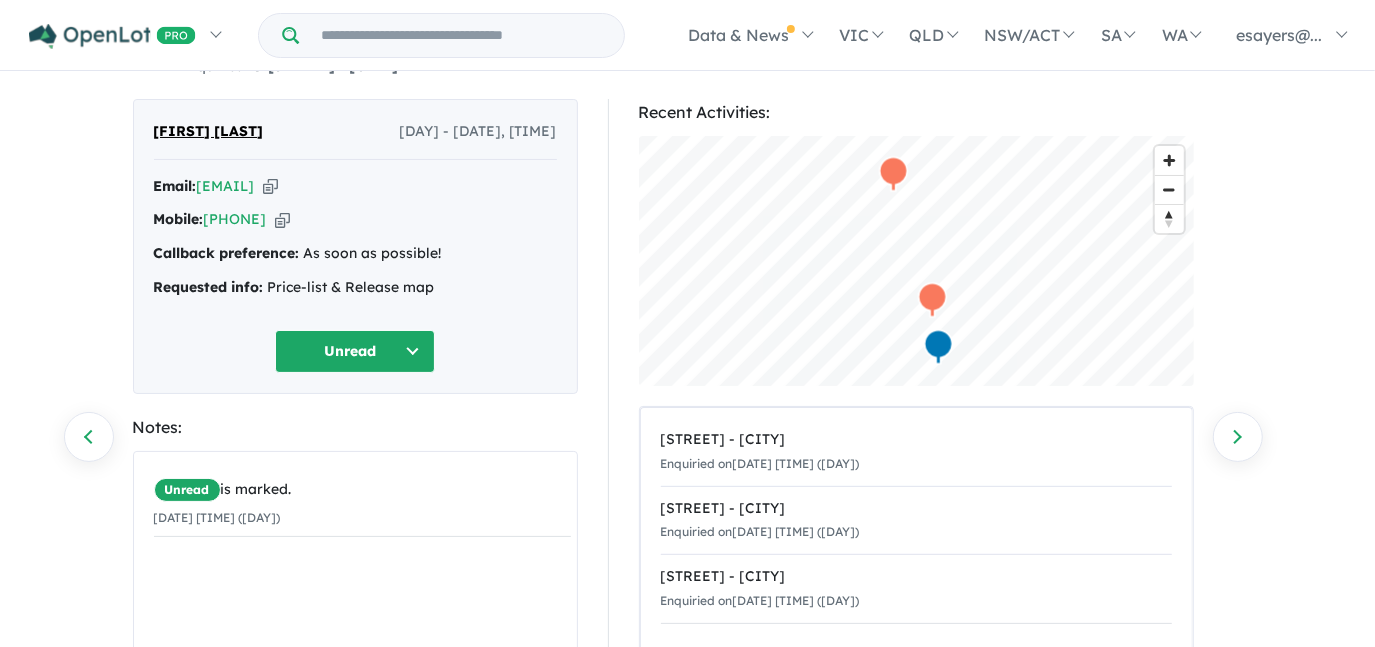click on "Email:  subedideepak6@gmail.com Copied! Mobile:  +61 426 612 998 Copied! Callback preference:   As soon as possible! Requested info:   Price-list & Release map" at bounding box center (355, 242) 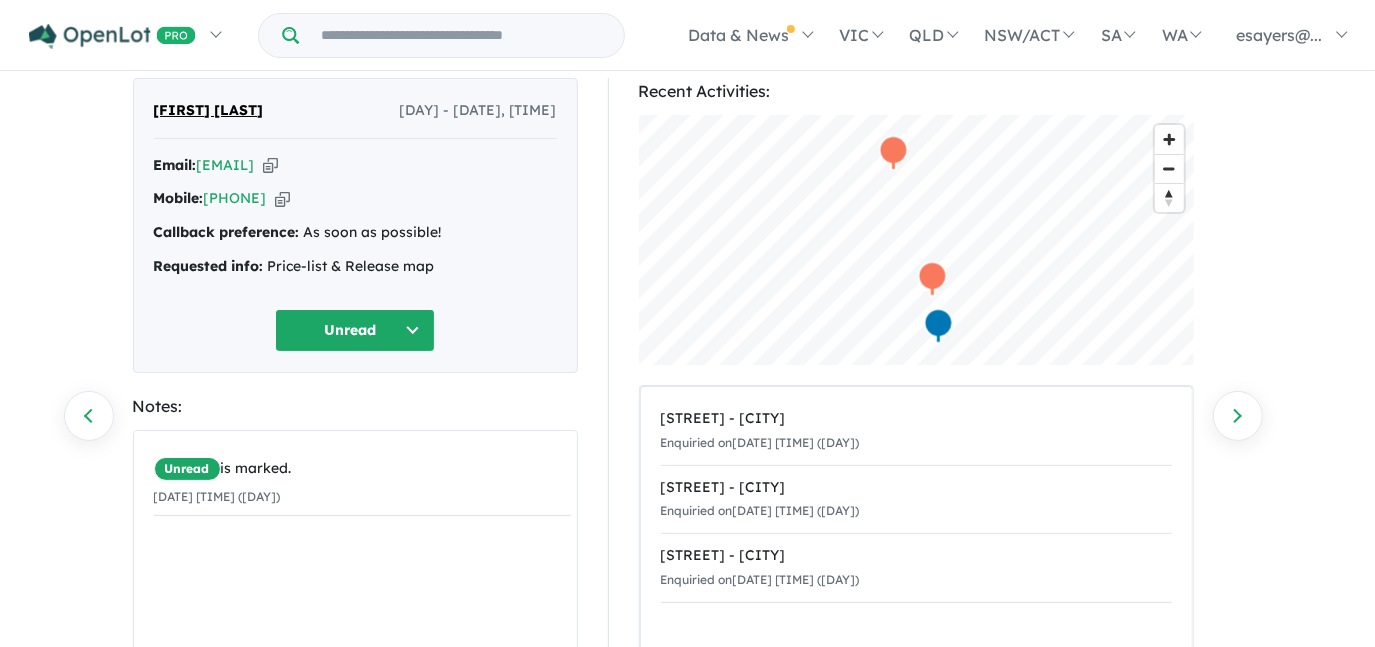 scroll, scrollTop: 90, scrollLeft: 0, axis: vertical 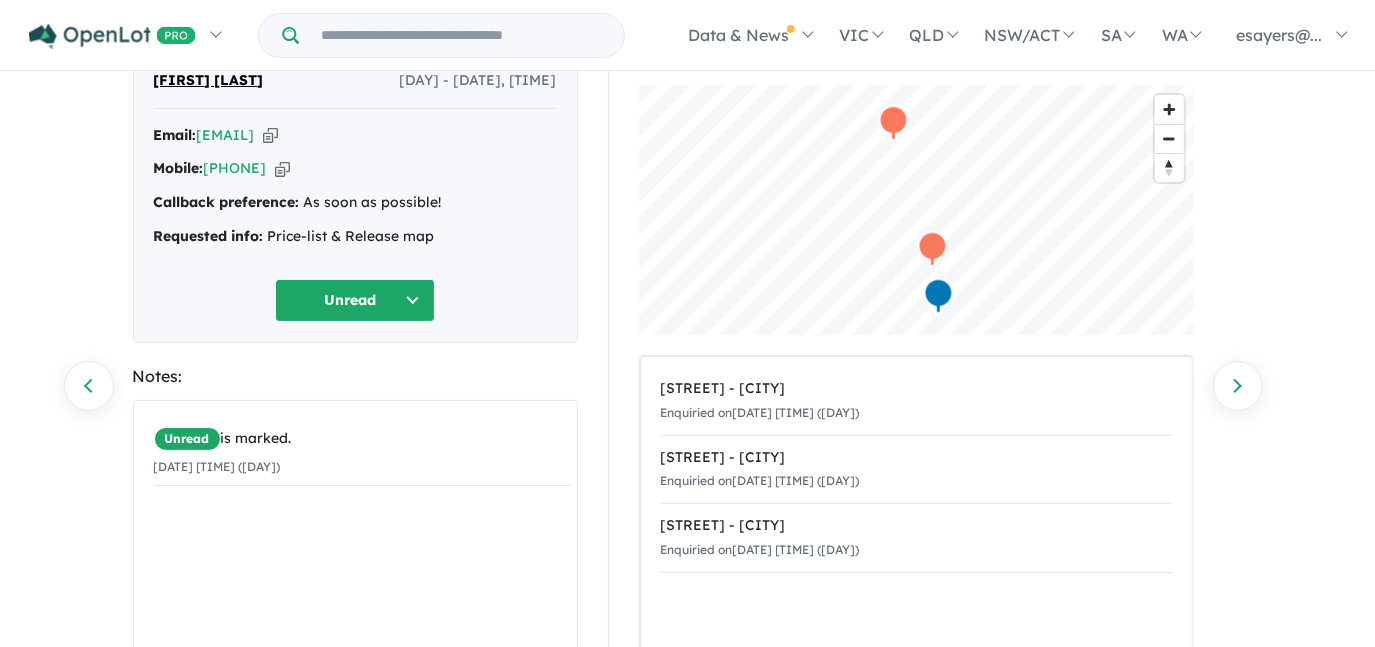 click at bounding box center [270, 135] 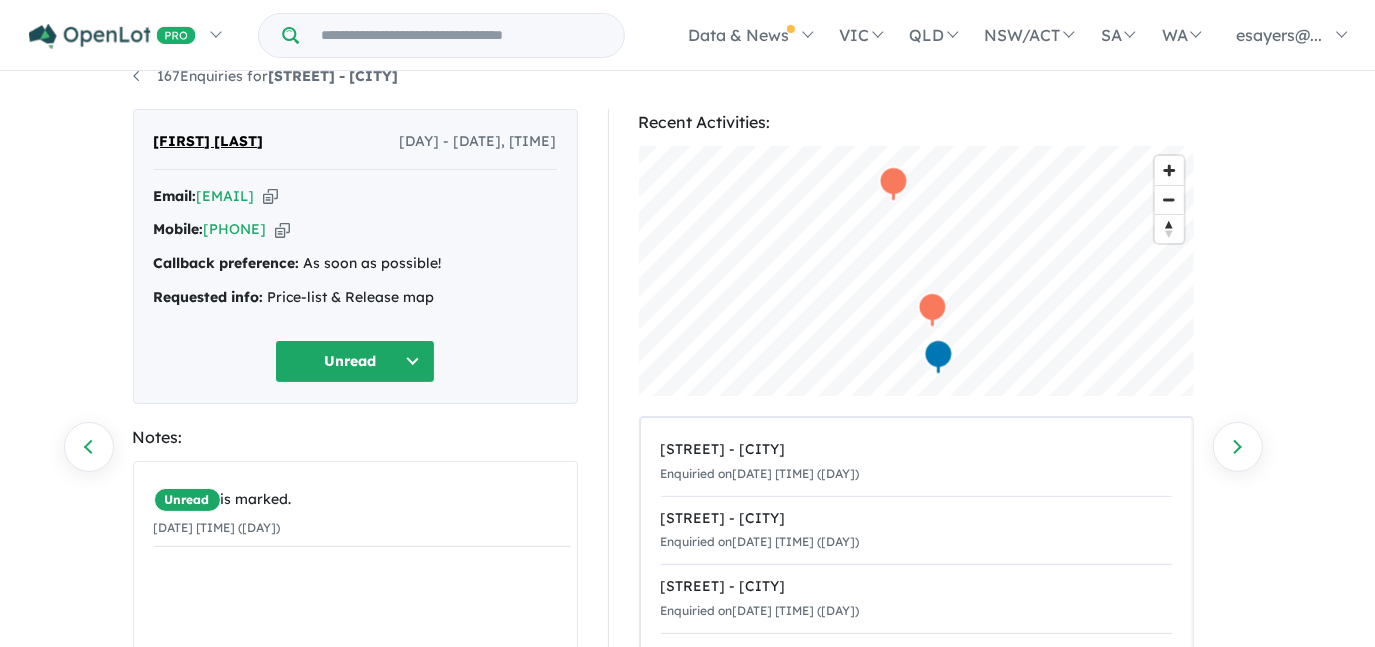 scroll, scrollTop: 0, scrollLeft: 0, axis: both 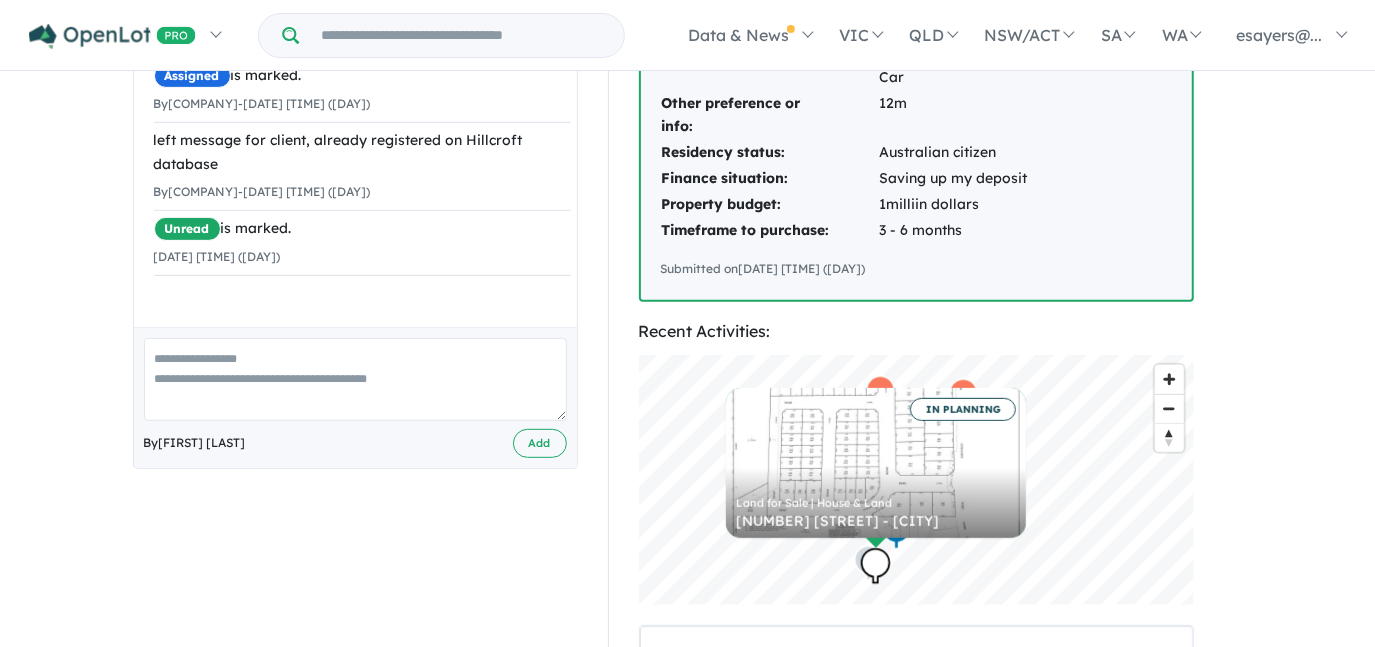 click at bounding box center [355, 379] 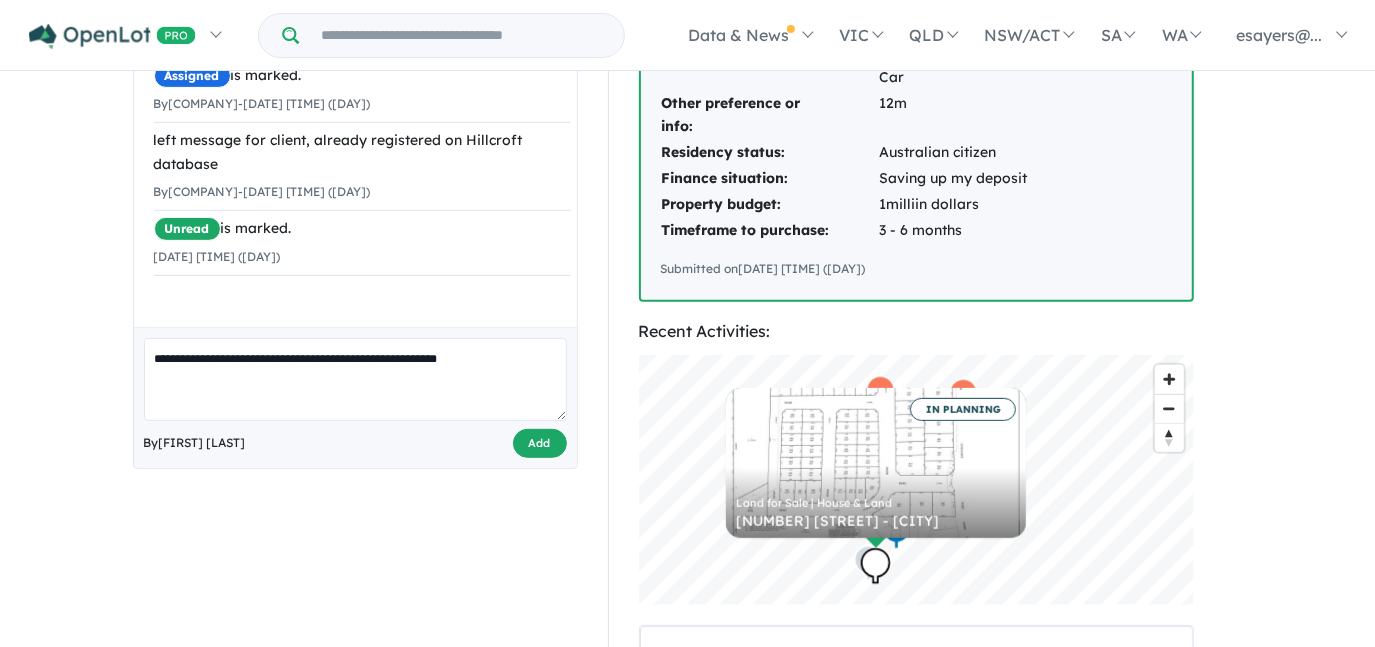 type on "**********" 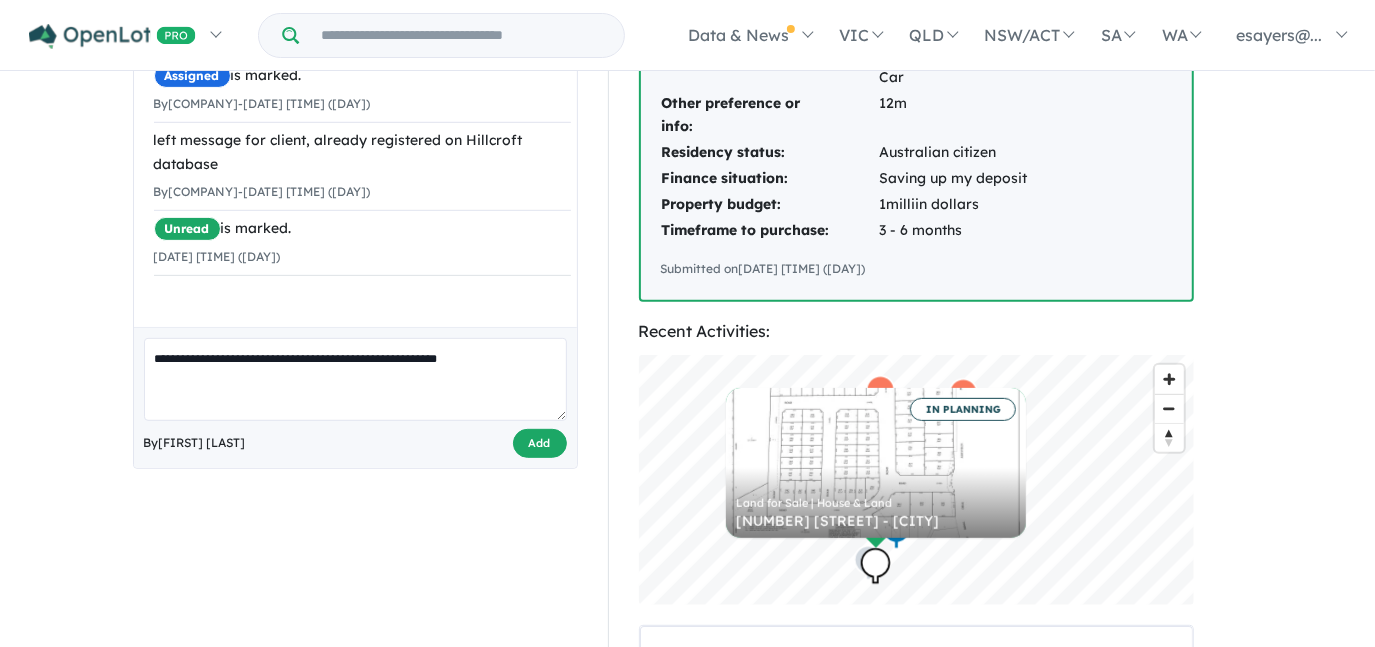 click on "Add" at bounding box center (540, 443) 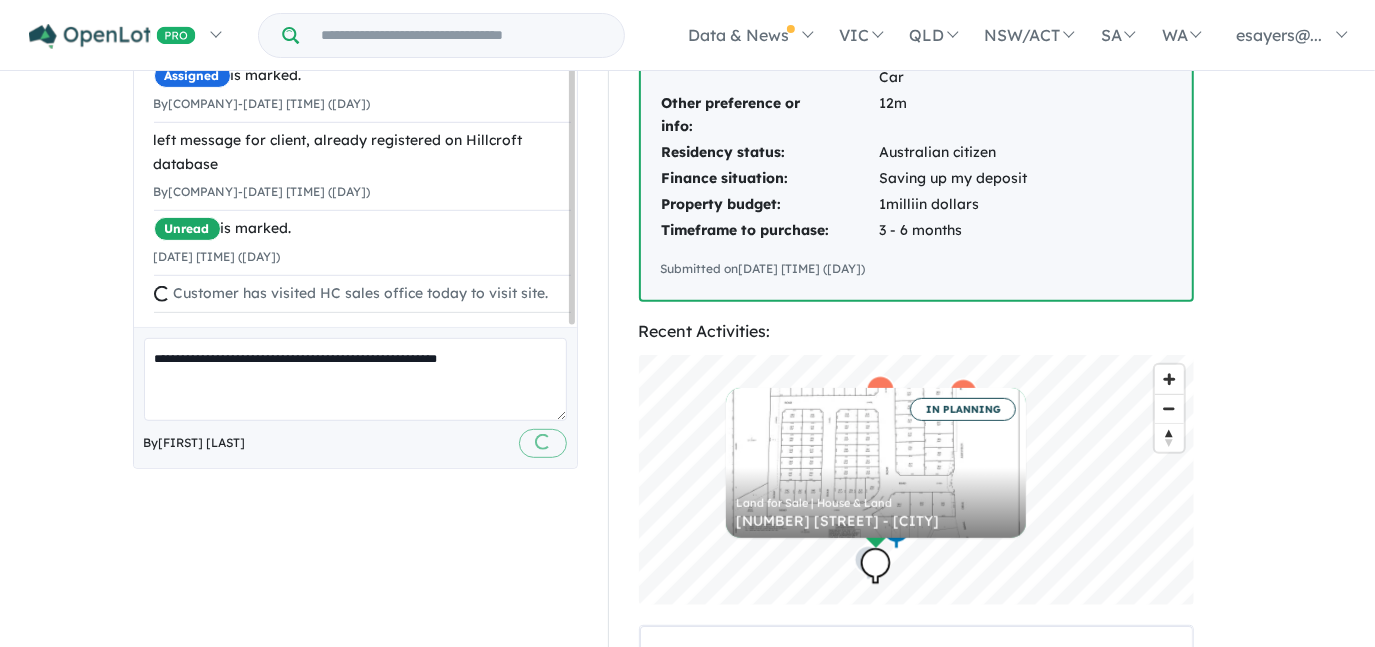 scroll, scrollTop: 0, scrollLeft: 0, axis: both 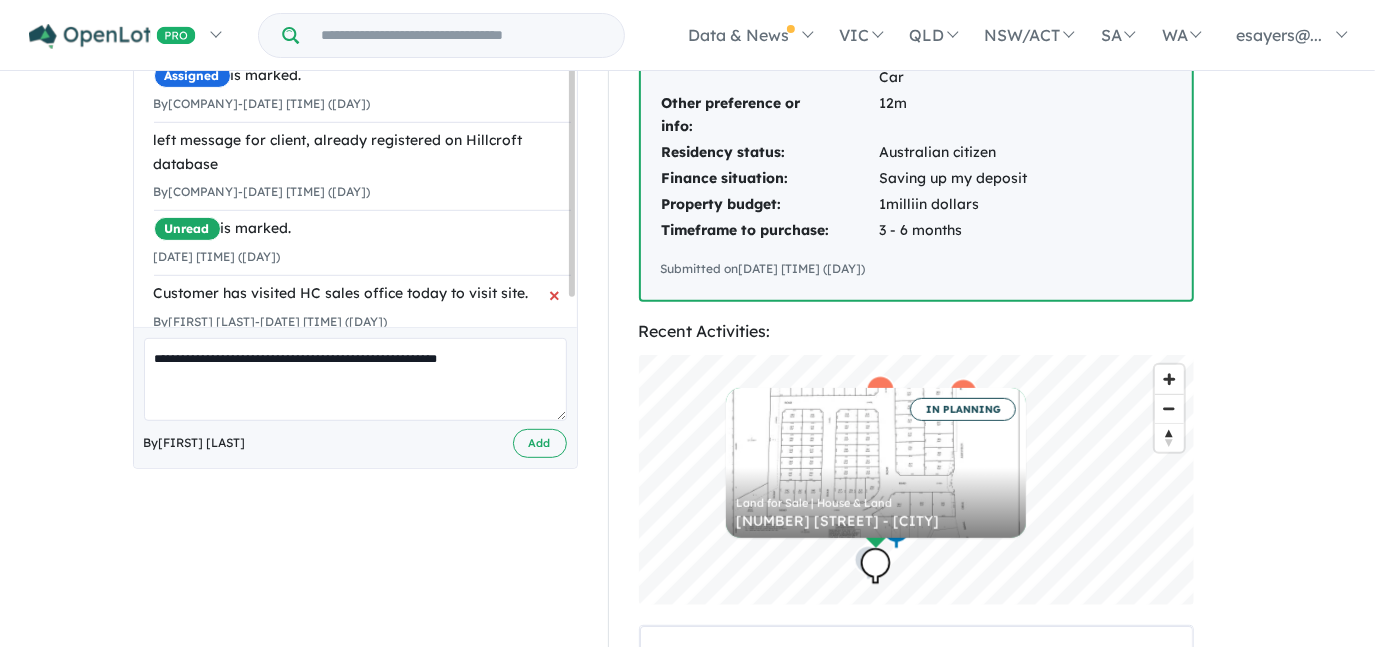 click on "Customer has visited HC sales office today to visit site." at bounding box center (362, 294) 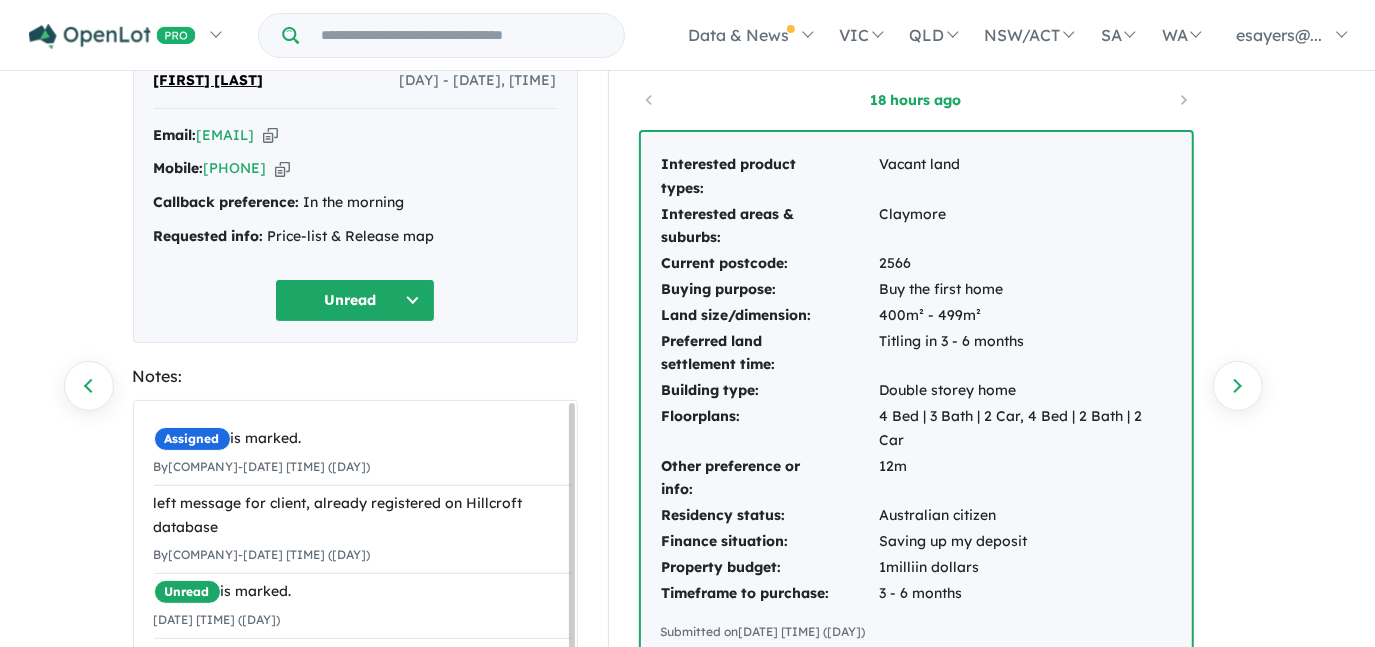 scroll, scrollTop: 89, scrollLeft: 0, axis: vertical 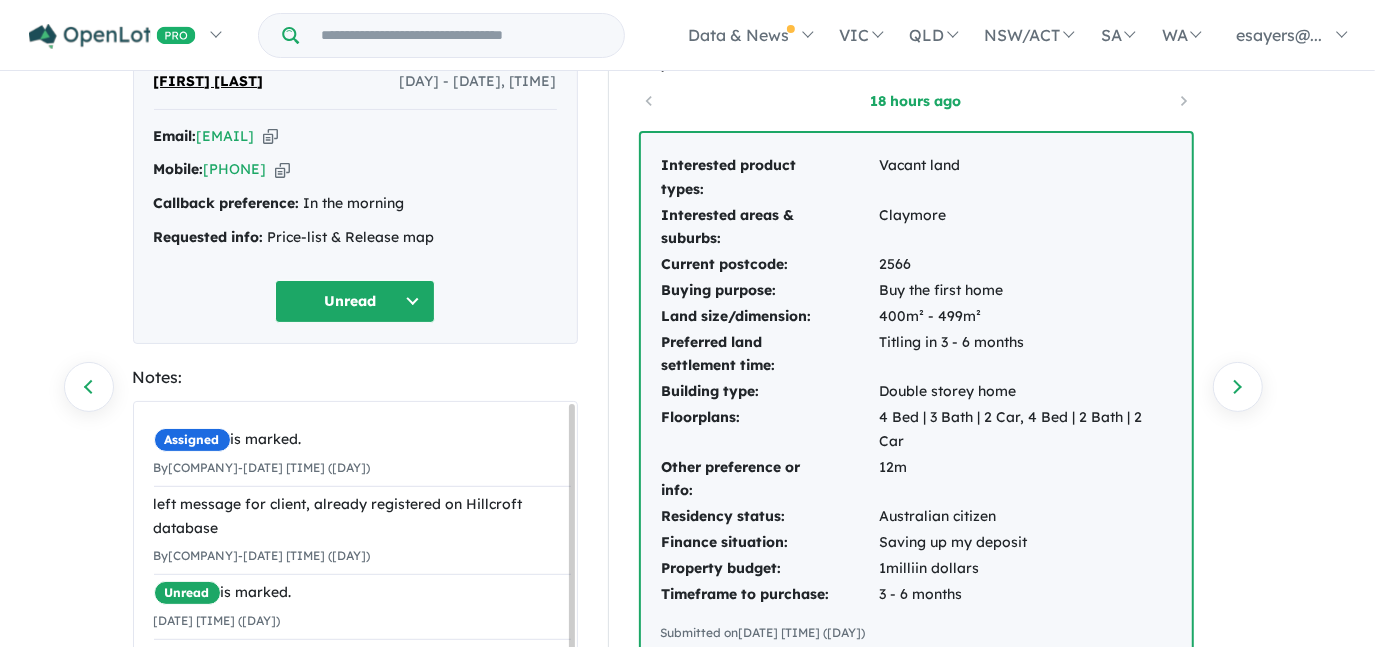 click on "Unread" at bounding box center (355, 301) 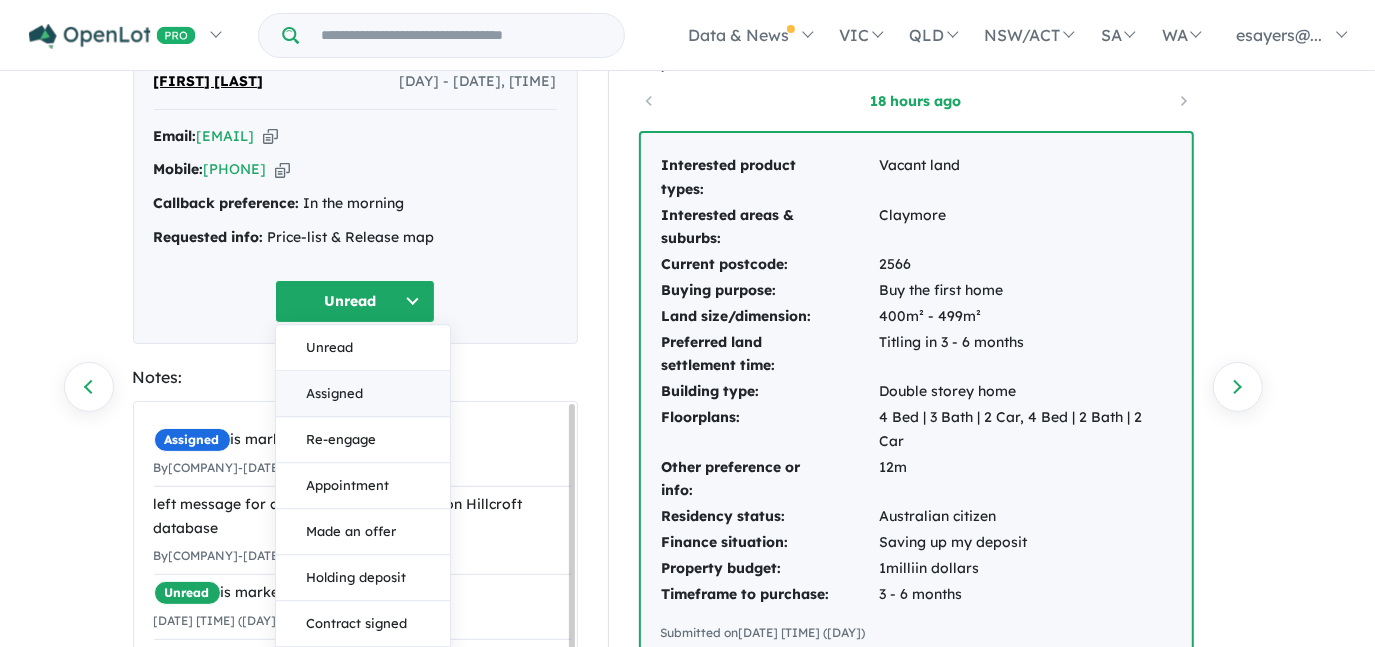 click on "Assigned" at bounding box center [363, 394] 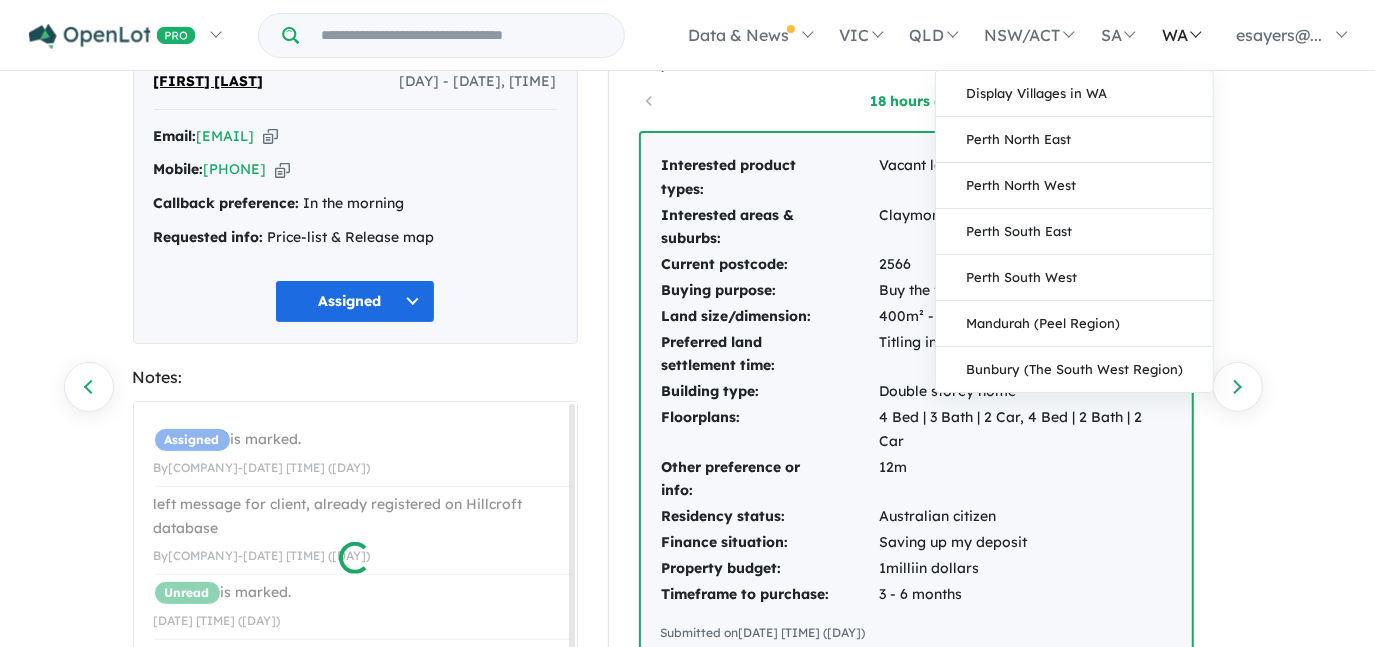 scroll, scrollTop: 32, scrollLeft: 0, axis: vertical 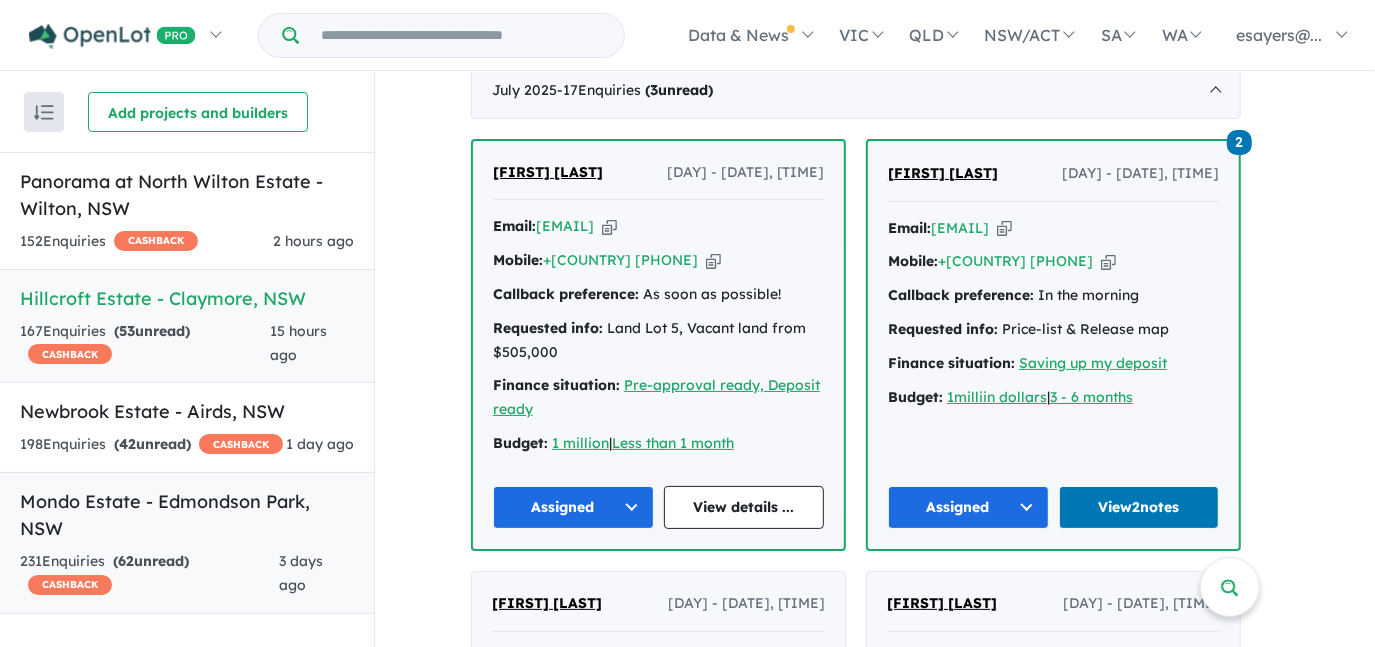 click on "Mondo Estate - Edmondson Park , [STATE]" at bounding box center [187, 515] 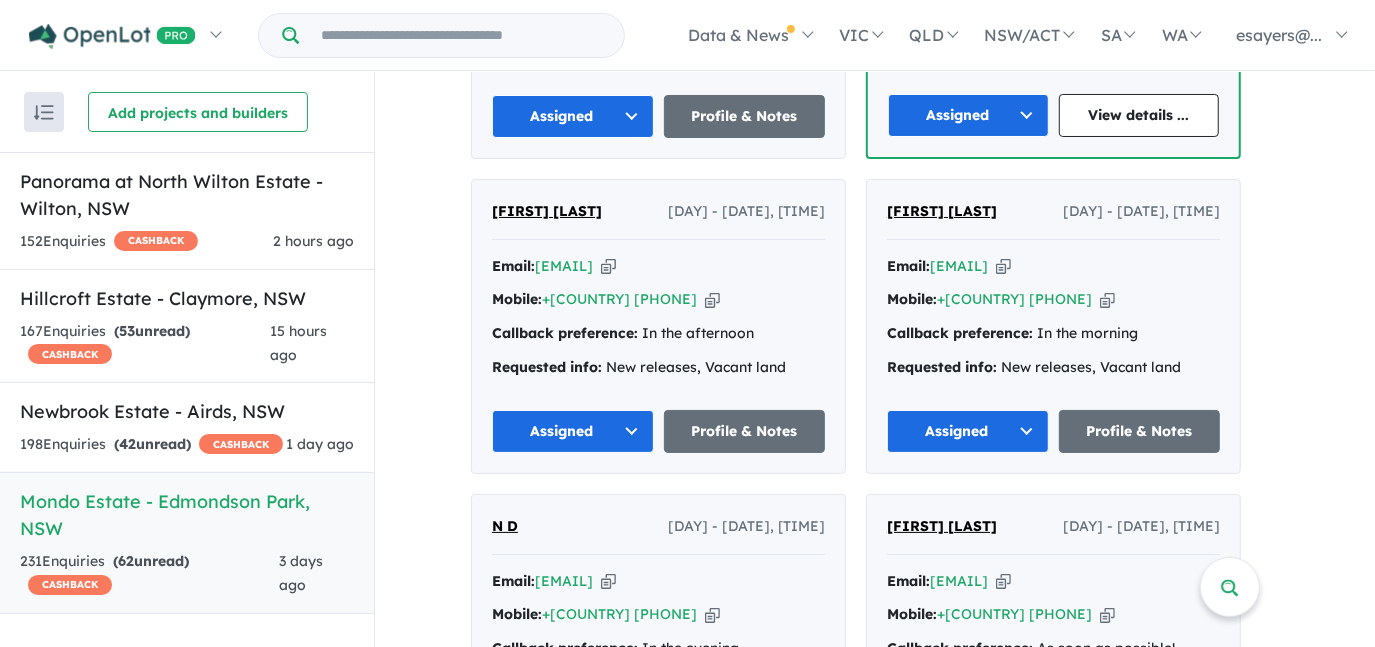 scroll, scrollTop: 1634, scrollLeft: 0, axis: vertical 